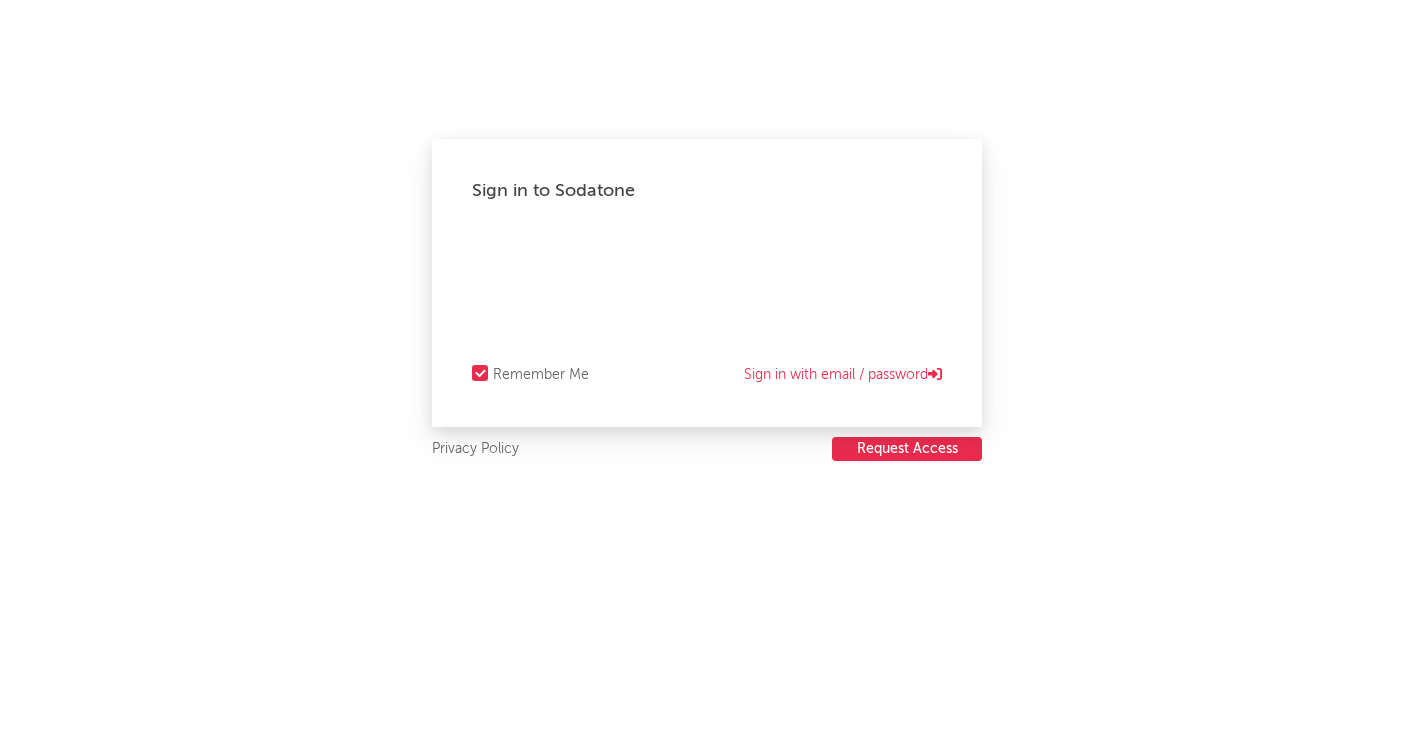 scroll, scrollTop: 0, scrollLeft: 0, axis: both 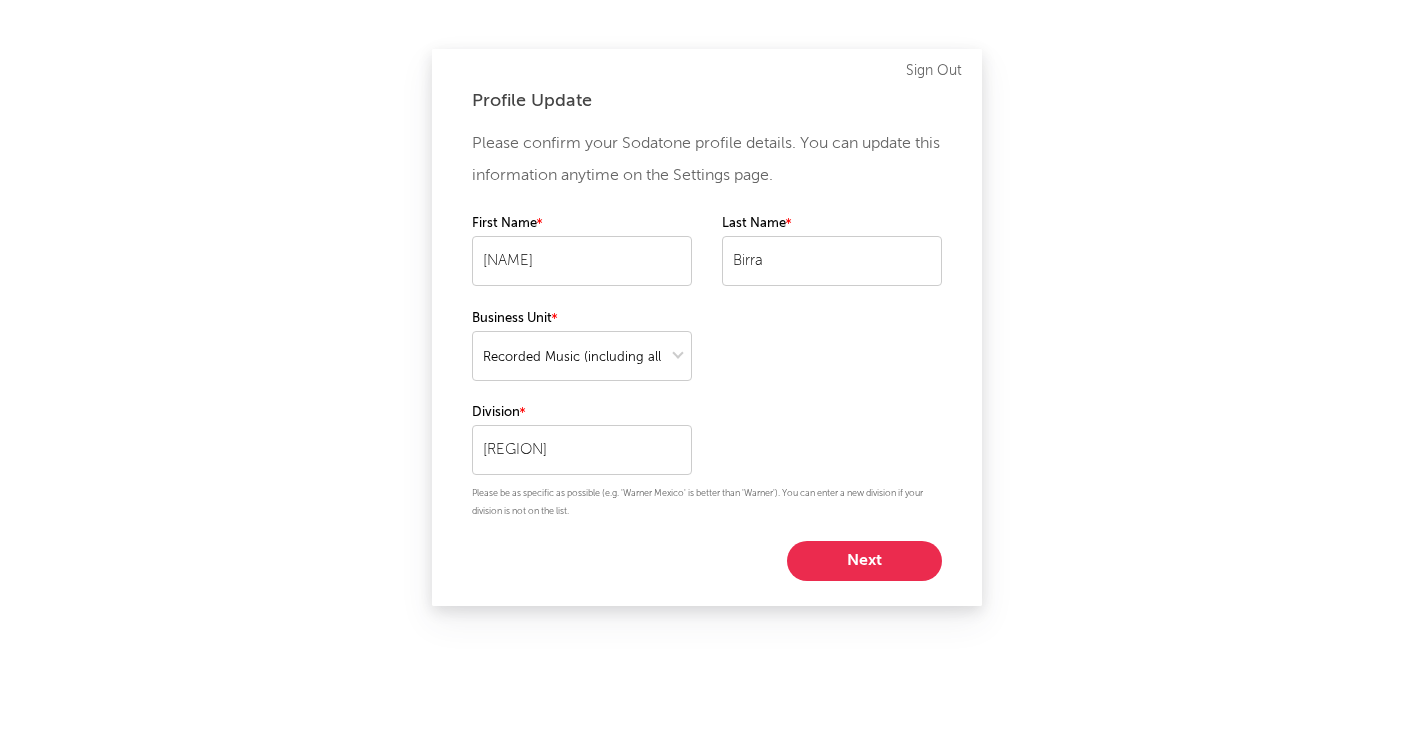 select on "recorded_music" 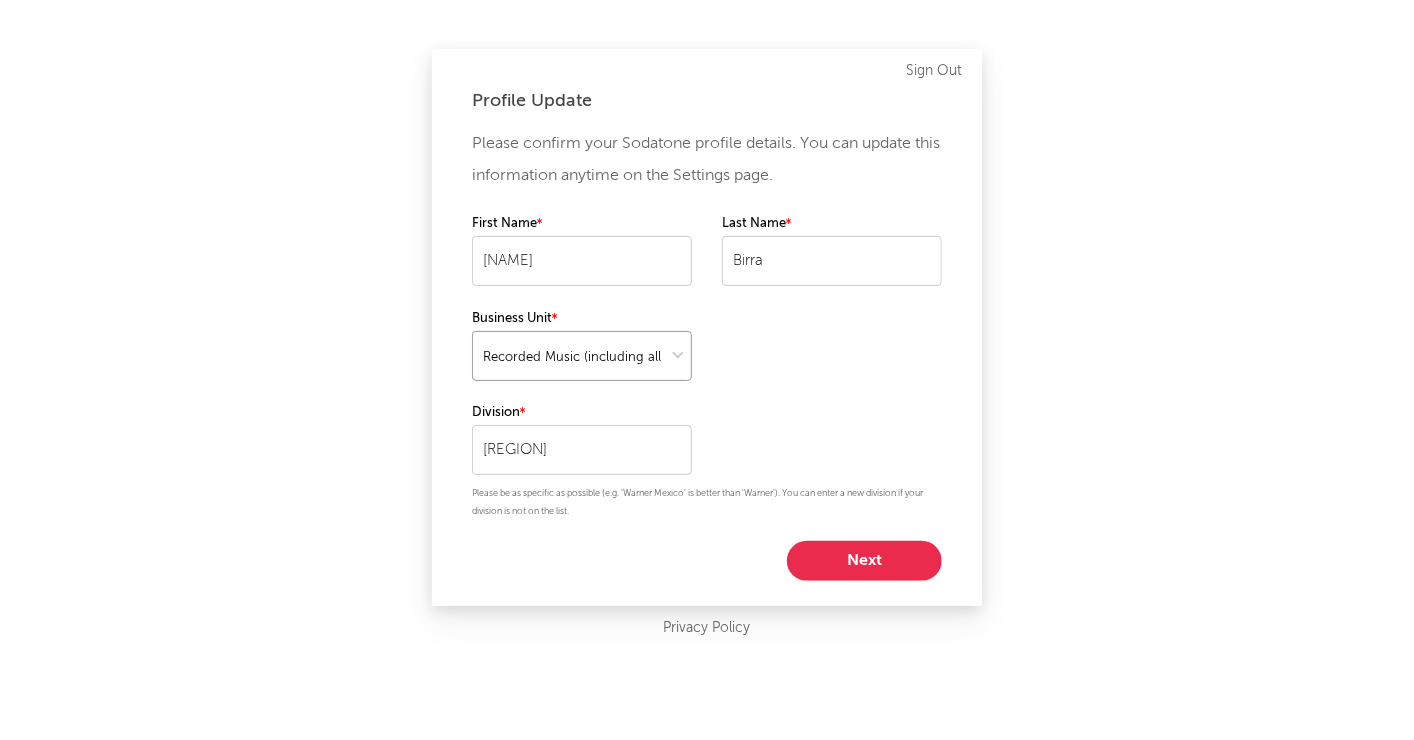 click at bounding box center [582, 356] 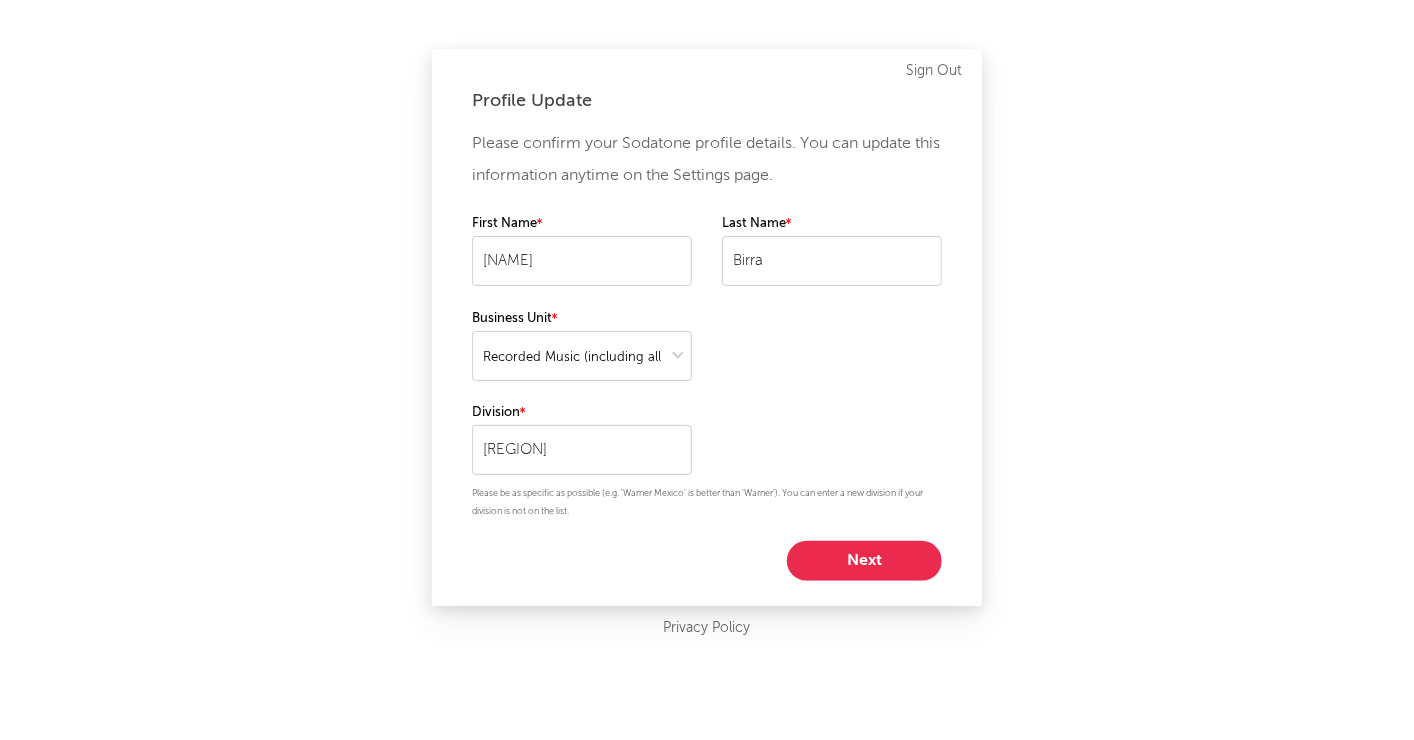 click on "Next" at bounding box center [864, 561] 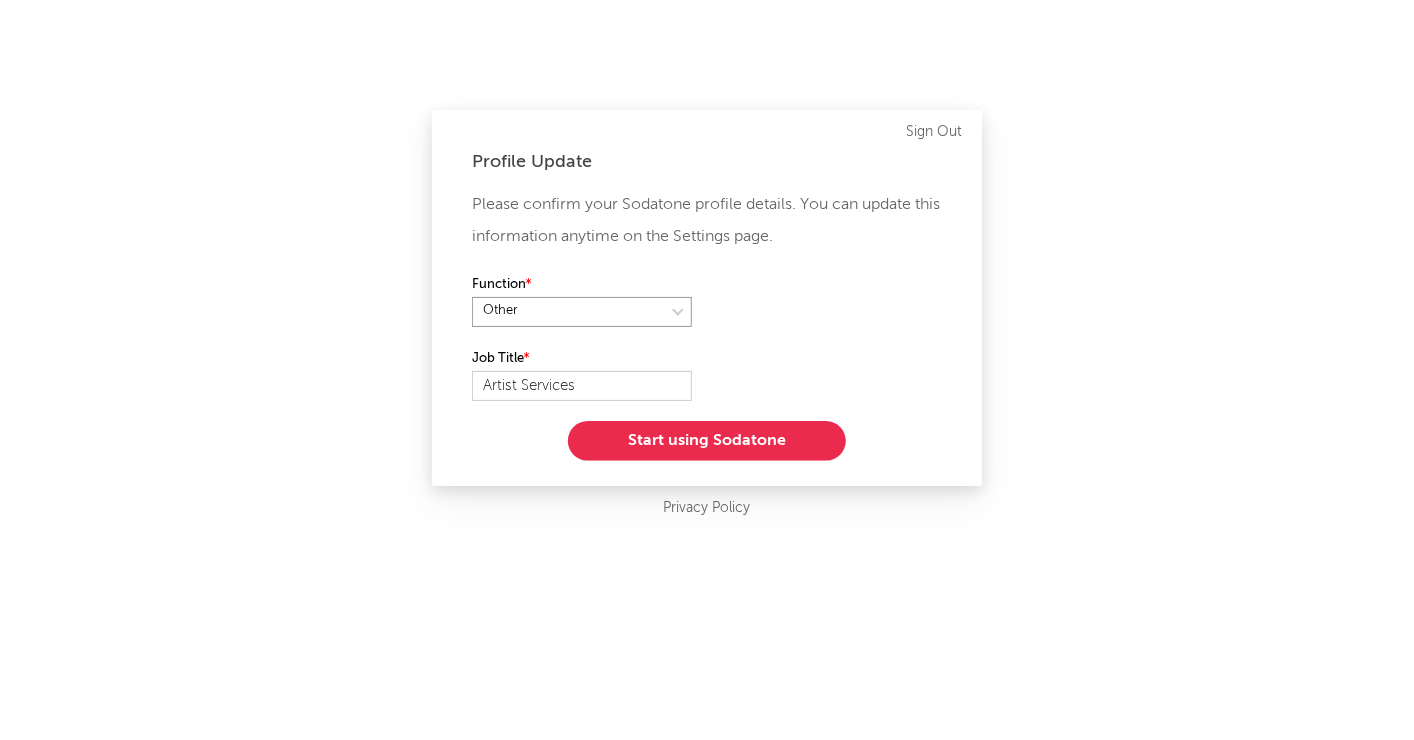click at bounding box center [582, 312] 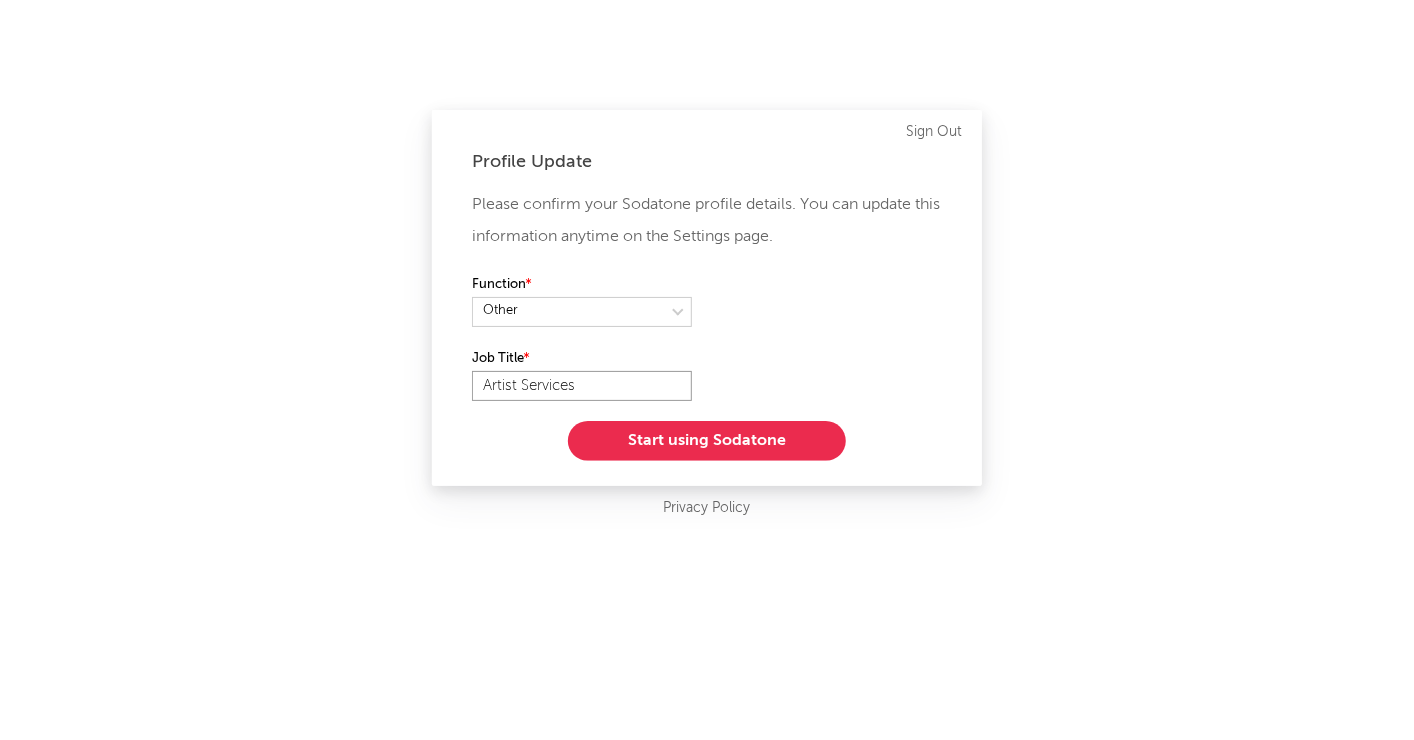 click on "Artist Services" at bounding box center (582, 386) 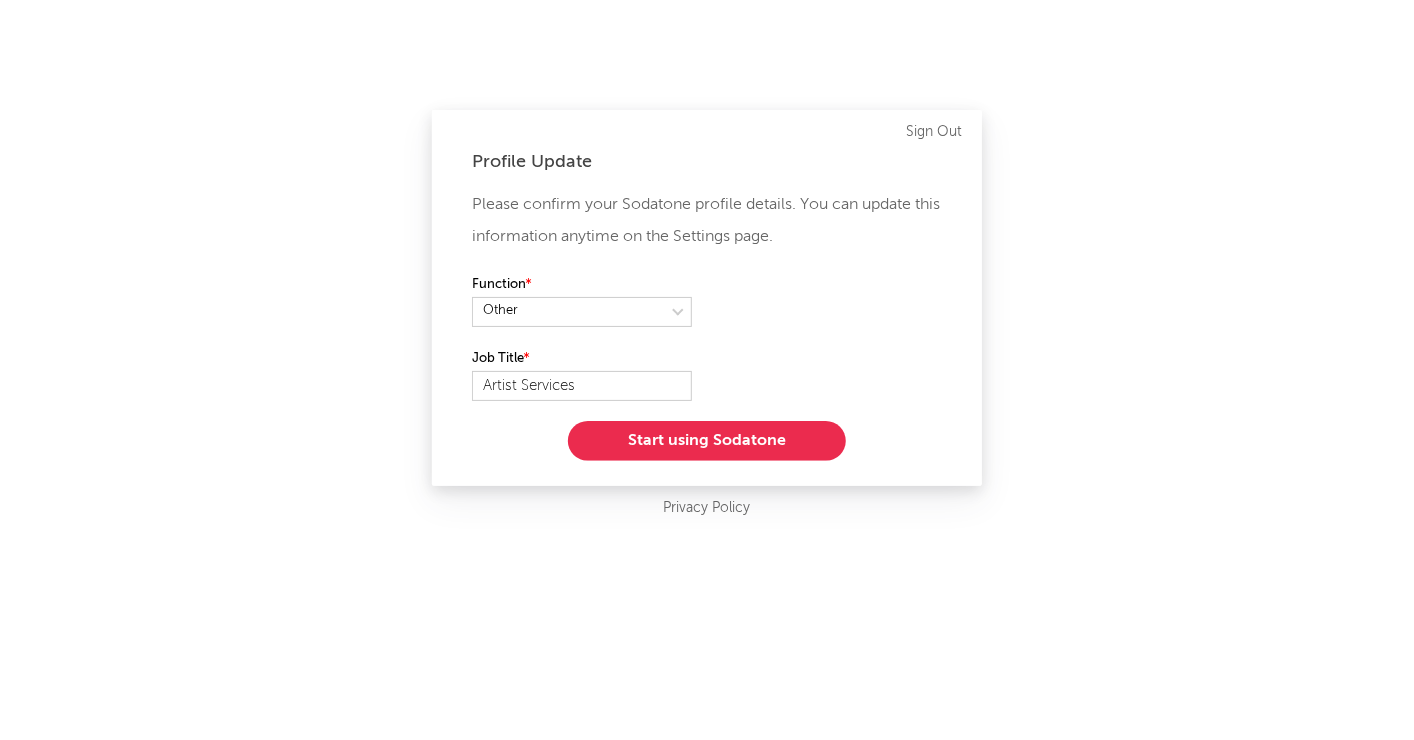 click on "Start using Sodatone" at bounding box center [707, 441] 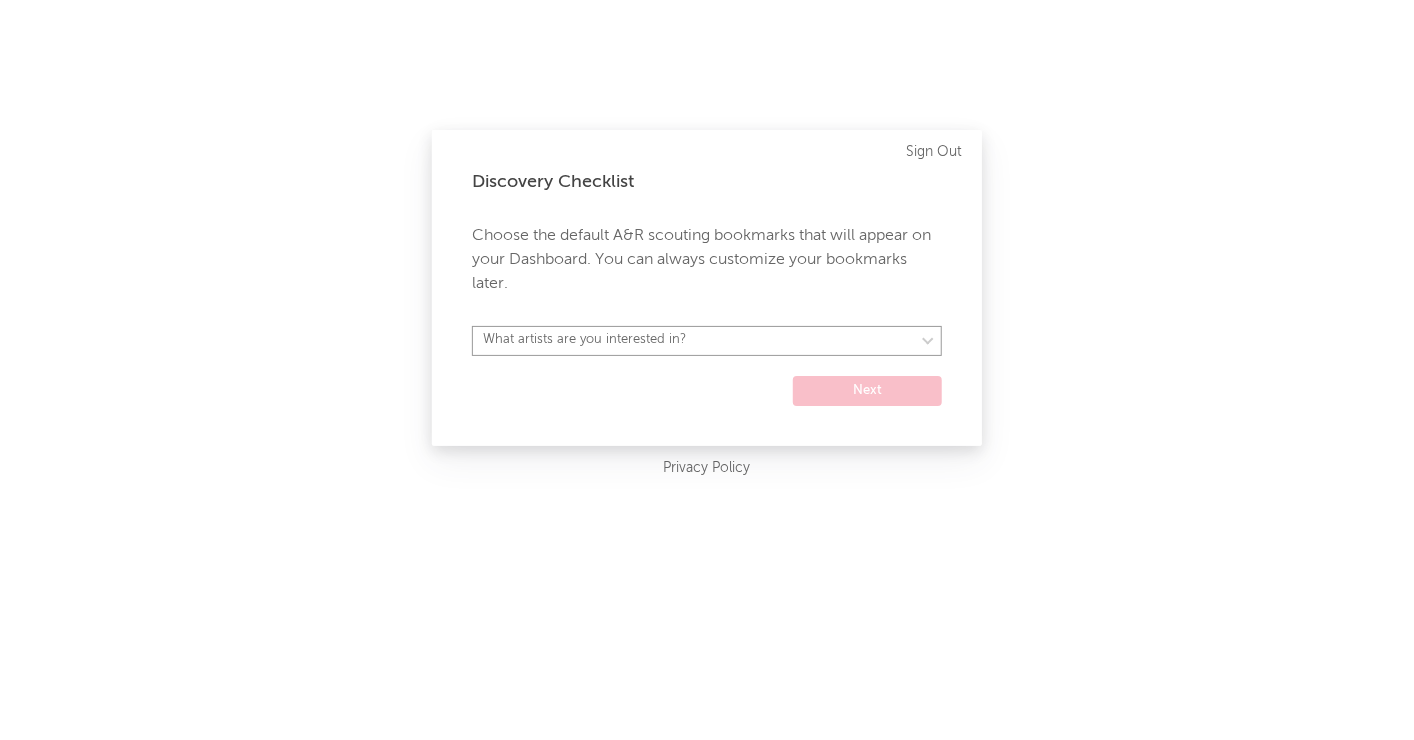 click on "What artists are you interested in? Argentina Asia General Australia Austria Belgium Benelux Brasil Canada China Colombia Czech / Slovakia Denmark Emerging Markets Finland France Germany Global Dance Hong Kong India Indonesia Ireland Israel Italy Japan Korea Malaysia Mexico Middle East Nashville Netherlands New Zealand Norway Philippines Poland Portugal Regional Mexican Russia Singapore South Africa Spain Sweden Taiwan Thailand Turkey UK Alt/Pop UK Charts UK General UK Urban US Alt US Alt/Pop US General US Latin US Urban Vietnam WC Argentina WC Brazil WC Colombia WC Mexico WC Nashville WC Scandinavia WC Spain WC US Alt WC US Alt/Pop WC US General WC US Urban WMG General" at bounding box center [707, 341] 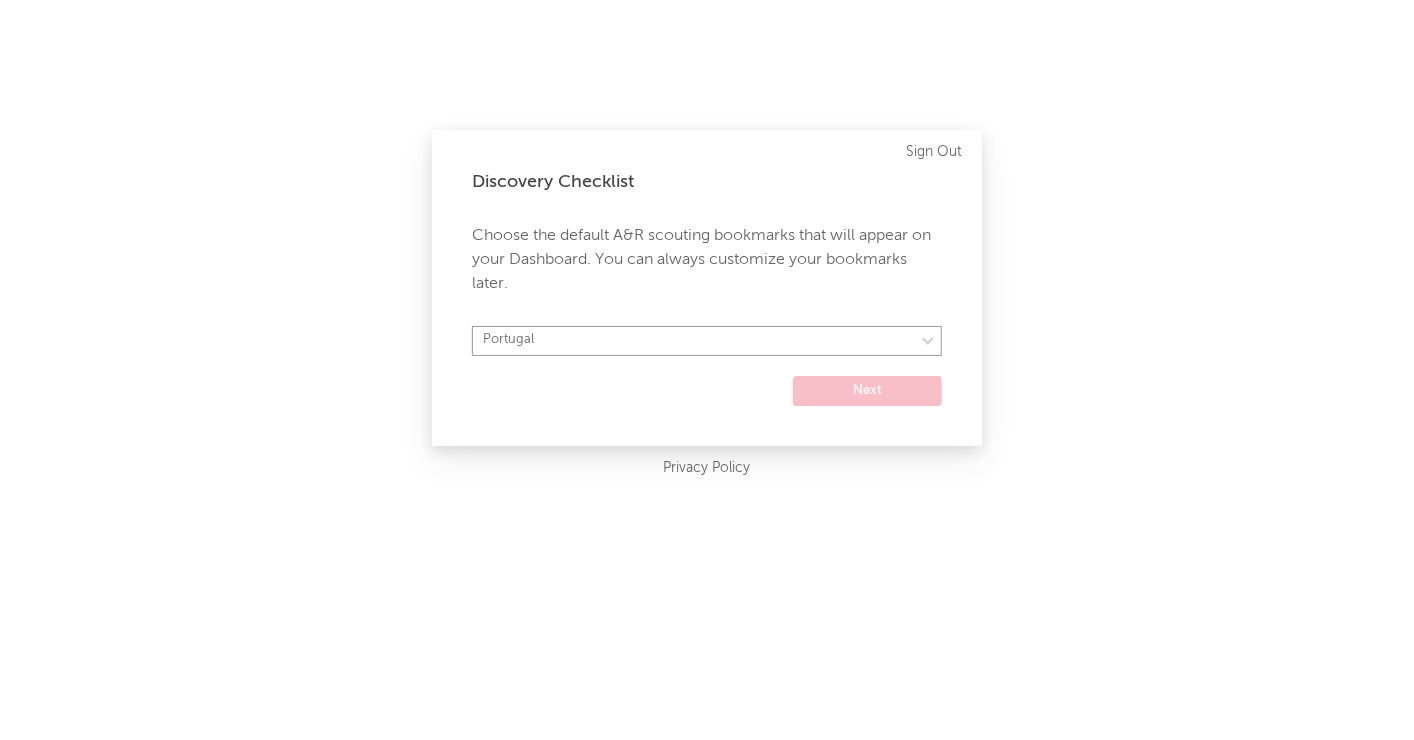 click on "What artists are you interested in? Argentina Asia General Australia Austria Belgium Benelux Brasil Canada China Colombia Czech / Slovakia Denmark Emerging Markets Finland France Germany Global Dance Hong Kong India Indonesia Ireland Israel Italy Japan Korea Malaysia Mexico Middle East Nashville Netherlands New Zealand Norway Philippines Poland Portugal Regional Mexican Russia Singapore South Africa Spain Sweden Taiwan Thailand Turkey UK Alt/Pop UK Charts UK General UK Urban US Alt US Alt/Pop US General US Latin US Urban Vietnam WC Argentina WC Brazil WC Colombia WC Mexico WC Nashville WC Scandinavia WC Spain WC US Alt WC US Alt/Pop WC US General WC US Urban WMG General" at bounding box center [707, 341] 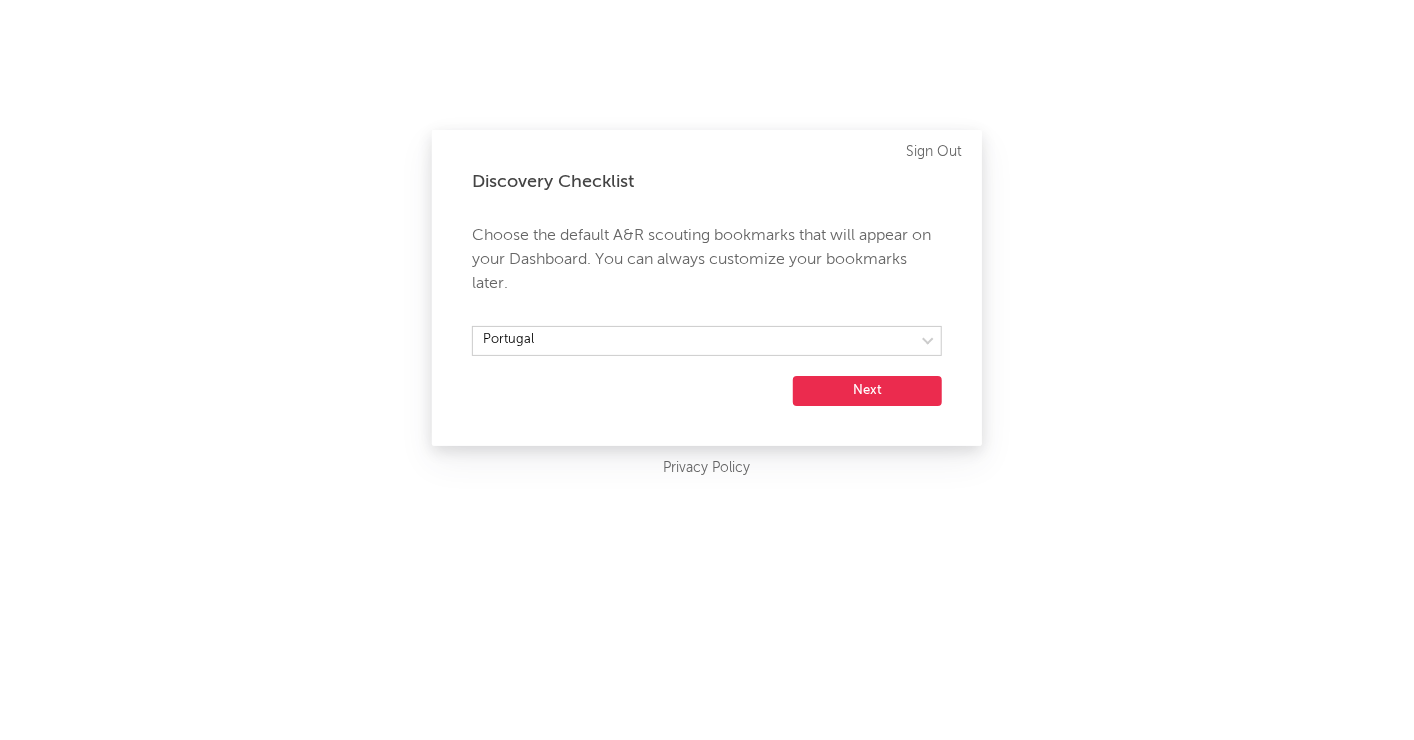 click on "Next" at bounding box center (867, 391) 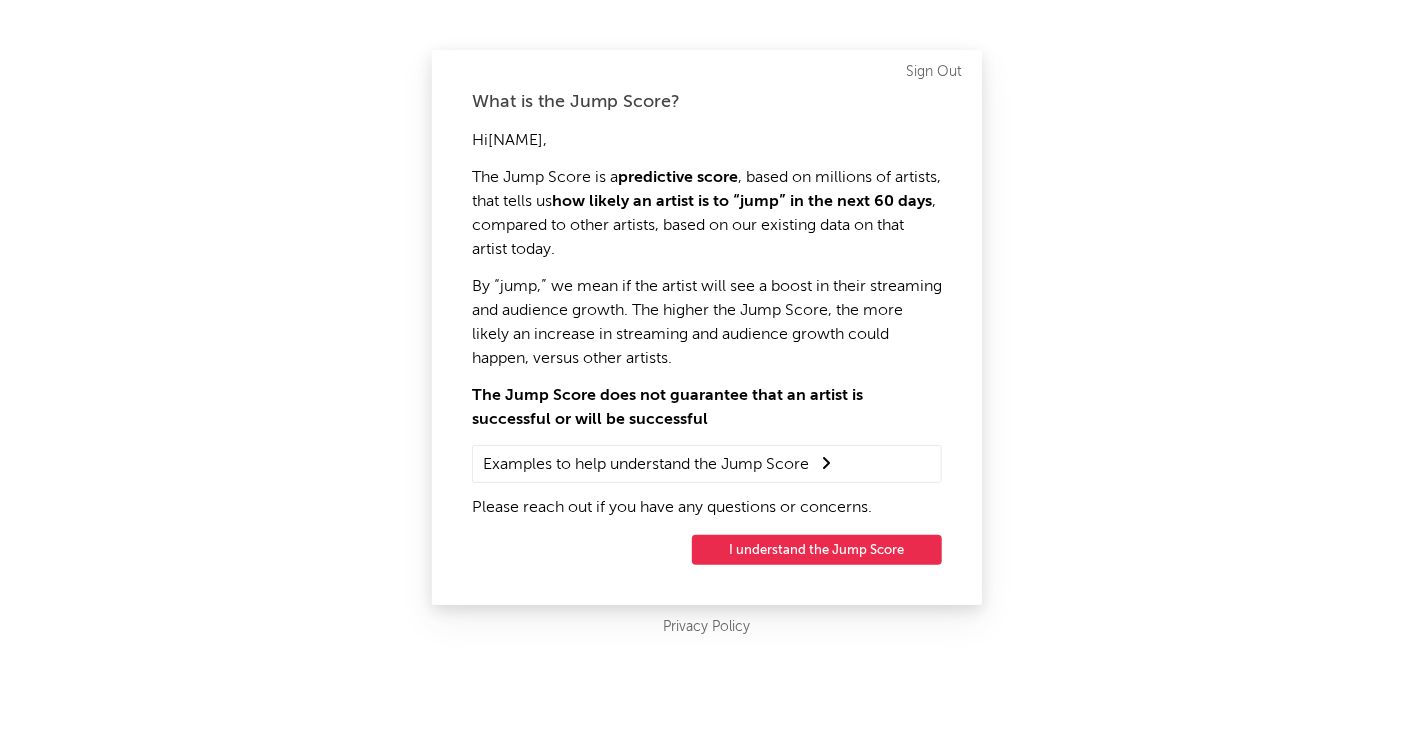 click on "I understand the Jump Score" at bounding box center [817, 550] 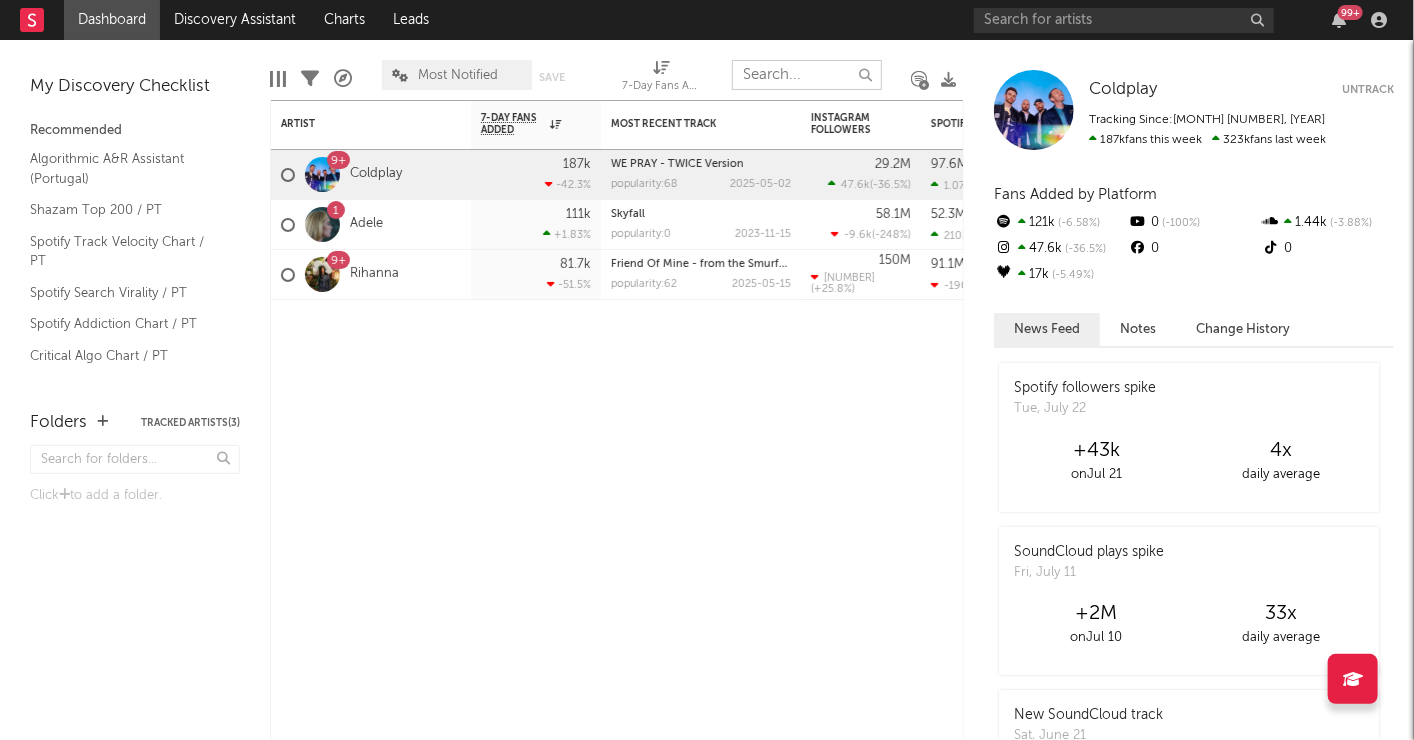 click at bounding box center [807, 75] 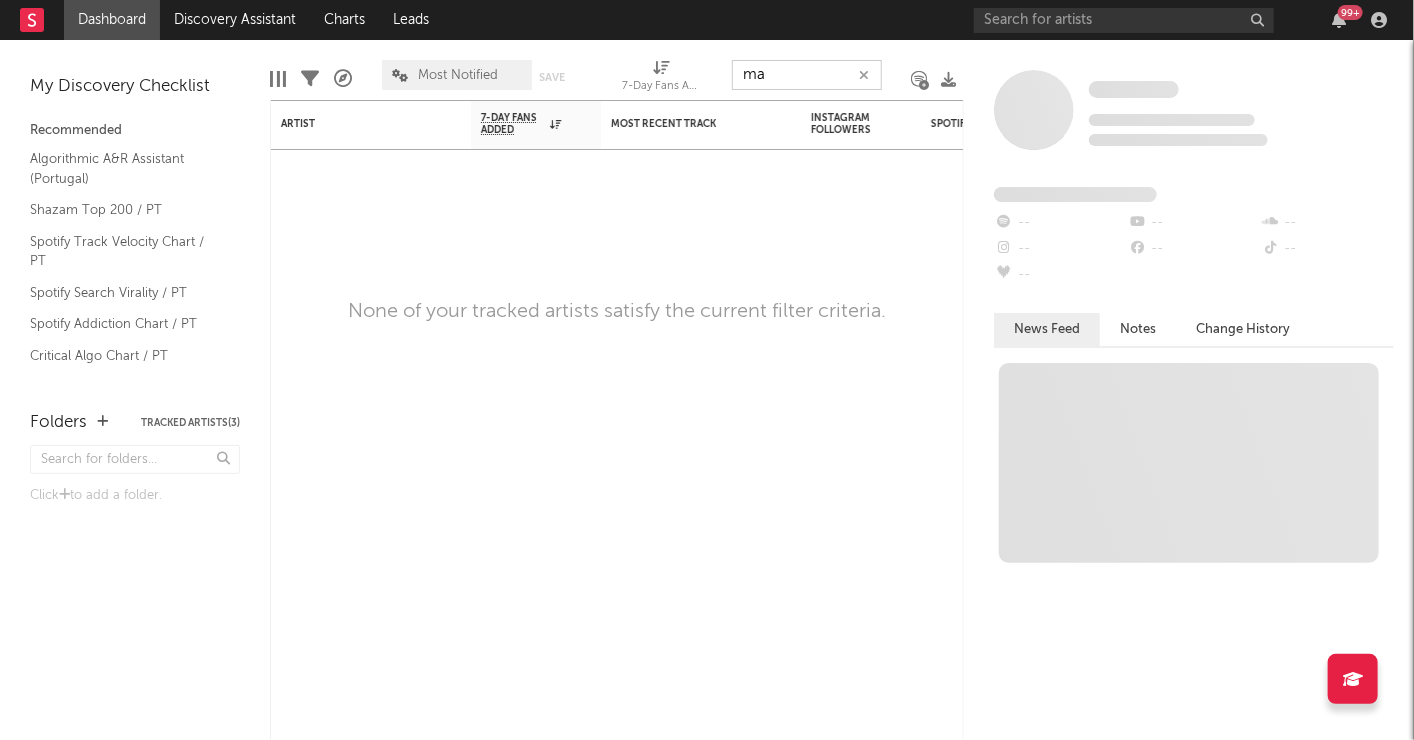 type on "m" 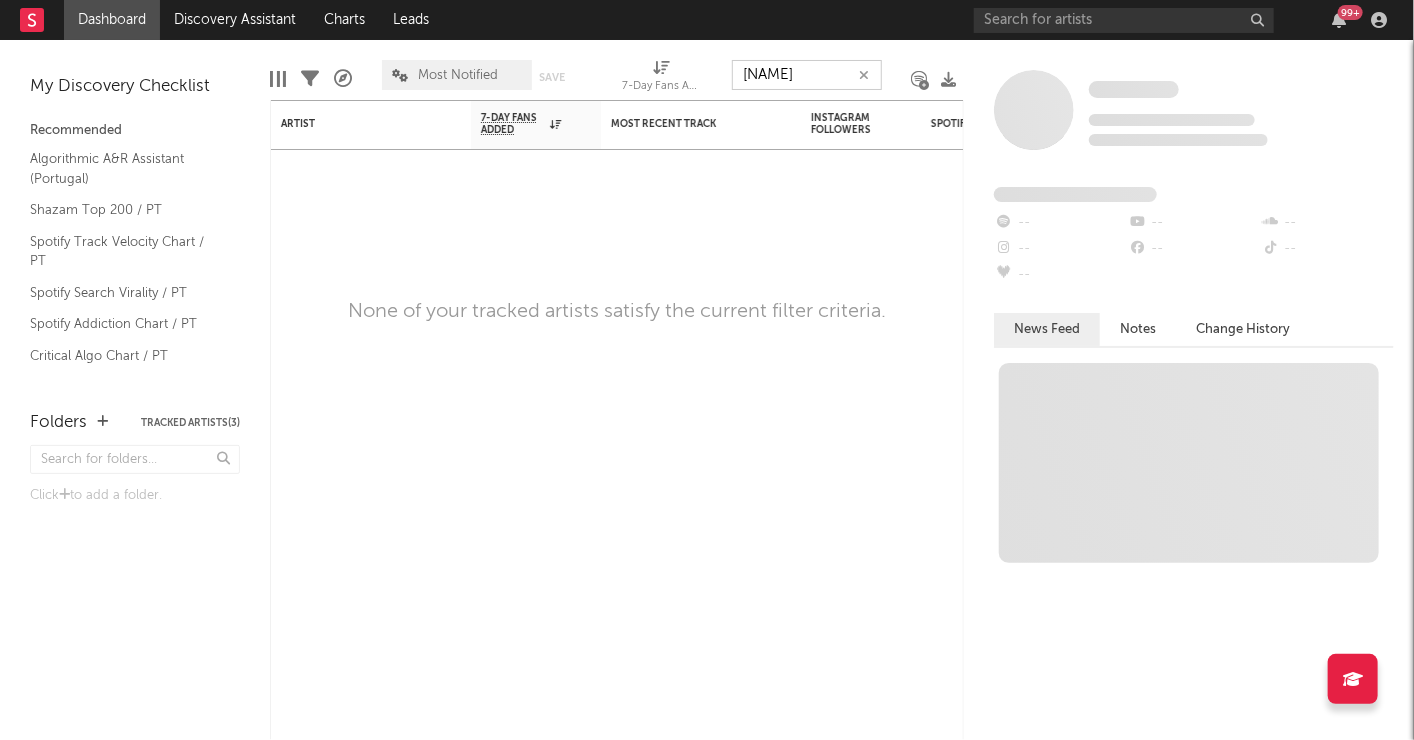 click on "[NAME]" at bounding box center [807, 75] 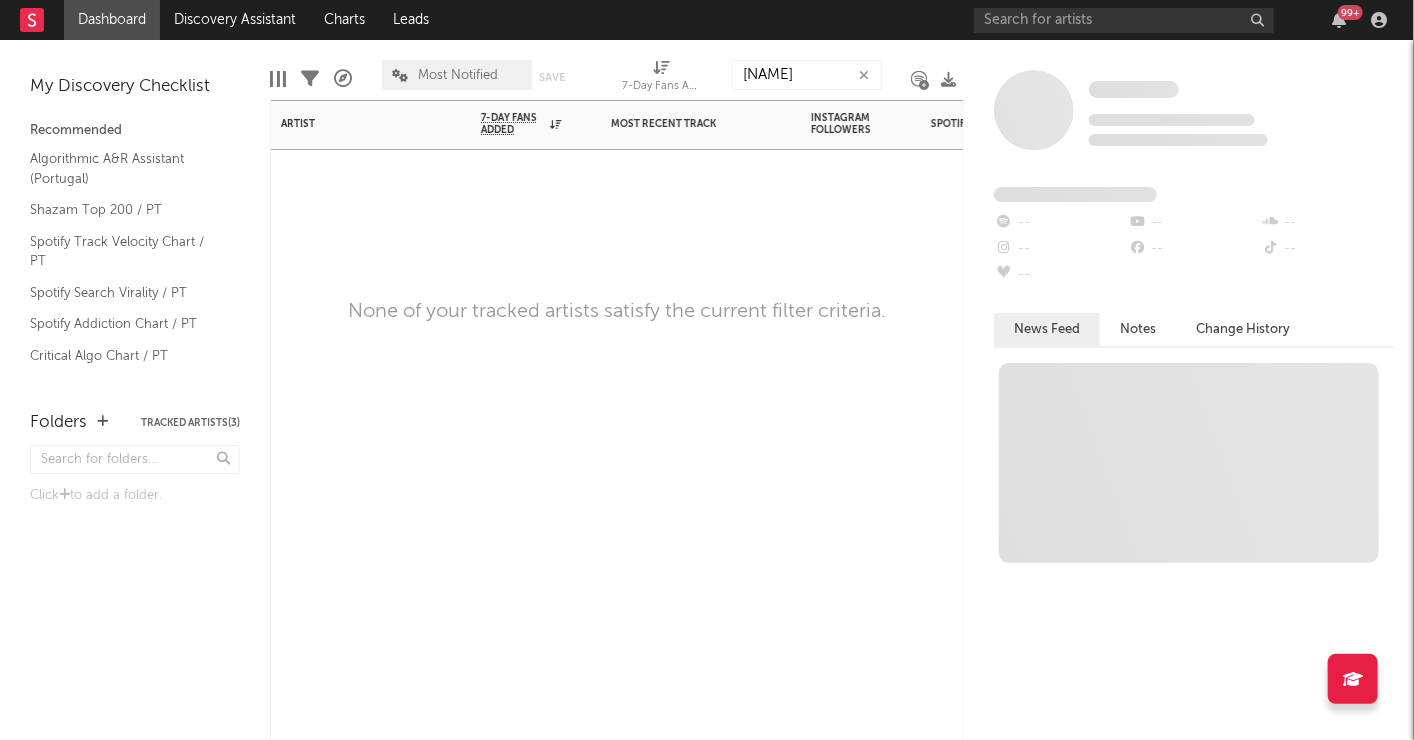 click on "Artist Notifications 7-Day Fans Added WoW % Change Most Recent Track Popularity Released Instagram Followers 7d Change WoW % Change Spotify Monthly Listeners 7d Change WoW % Change Spotify Followers 7d Change WoW % Change Jump Score Folders" at bounding box center (617, 420) 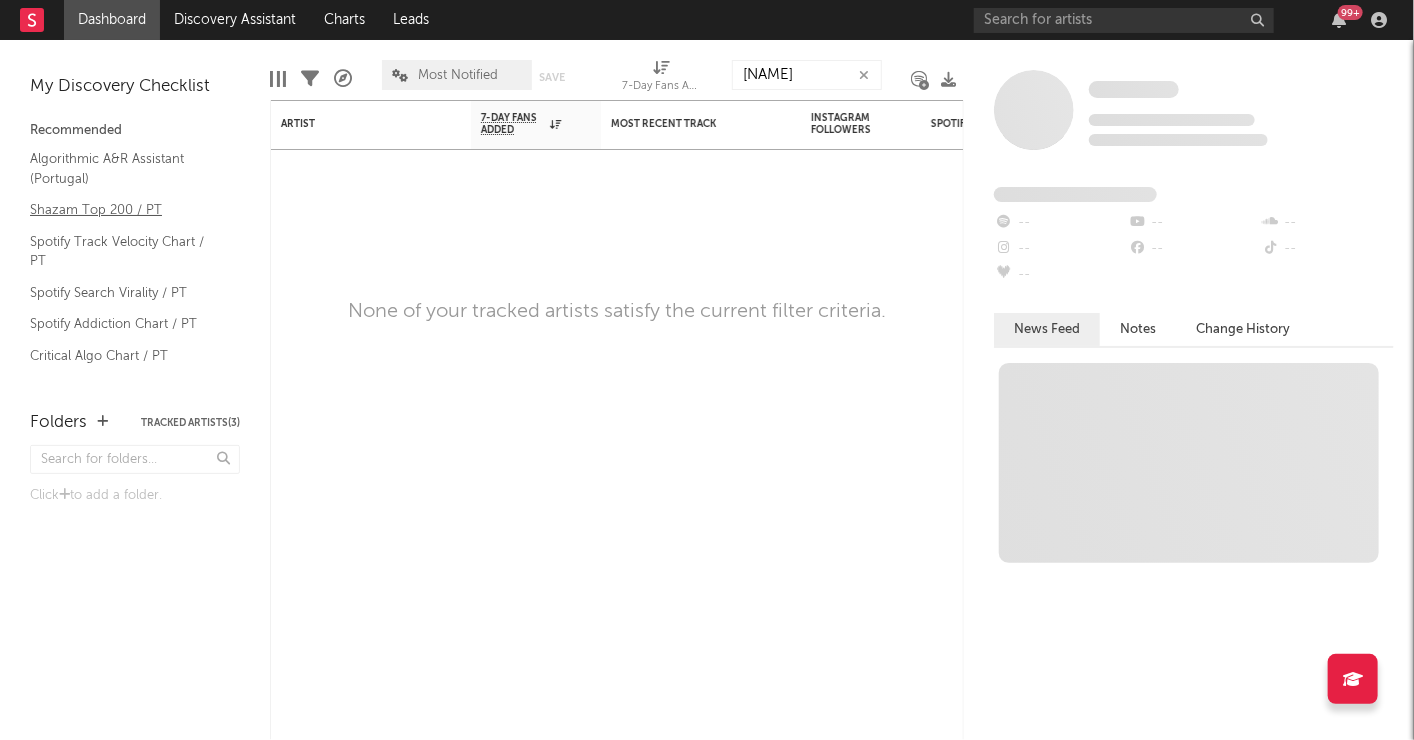 click on "Shazam Top 200 / PT" at bounding box center (125, 210) 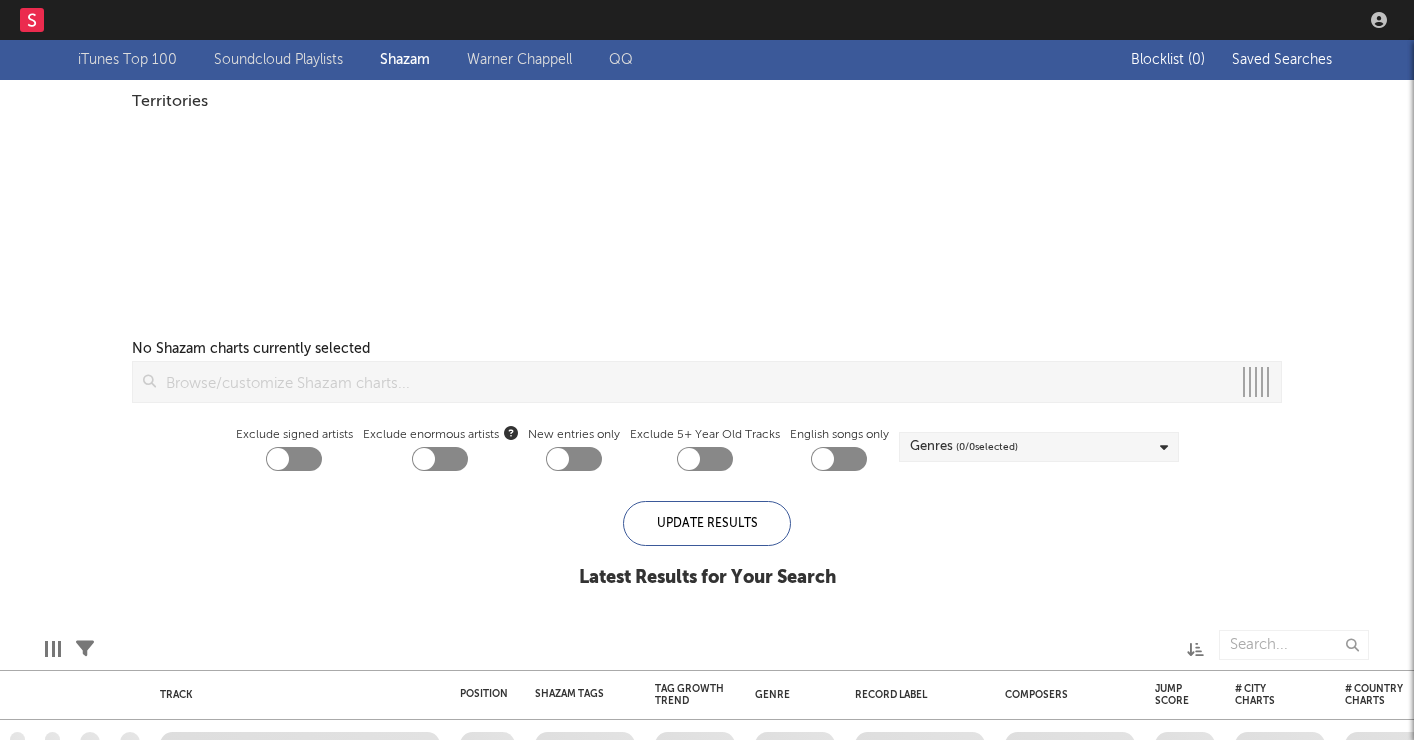 scroll, scrollTop: 0, scrollLeft: 0, axis: both 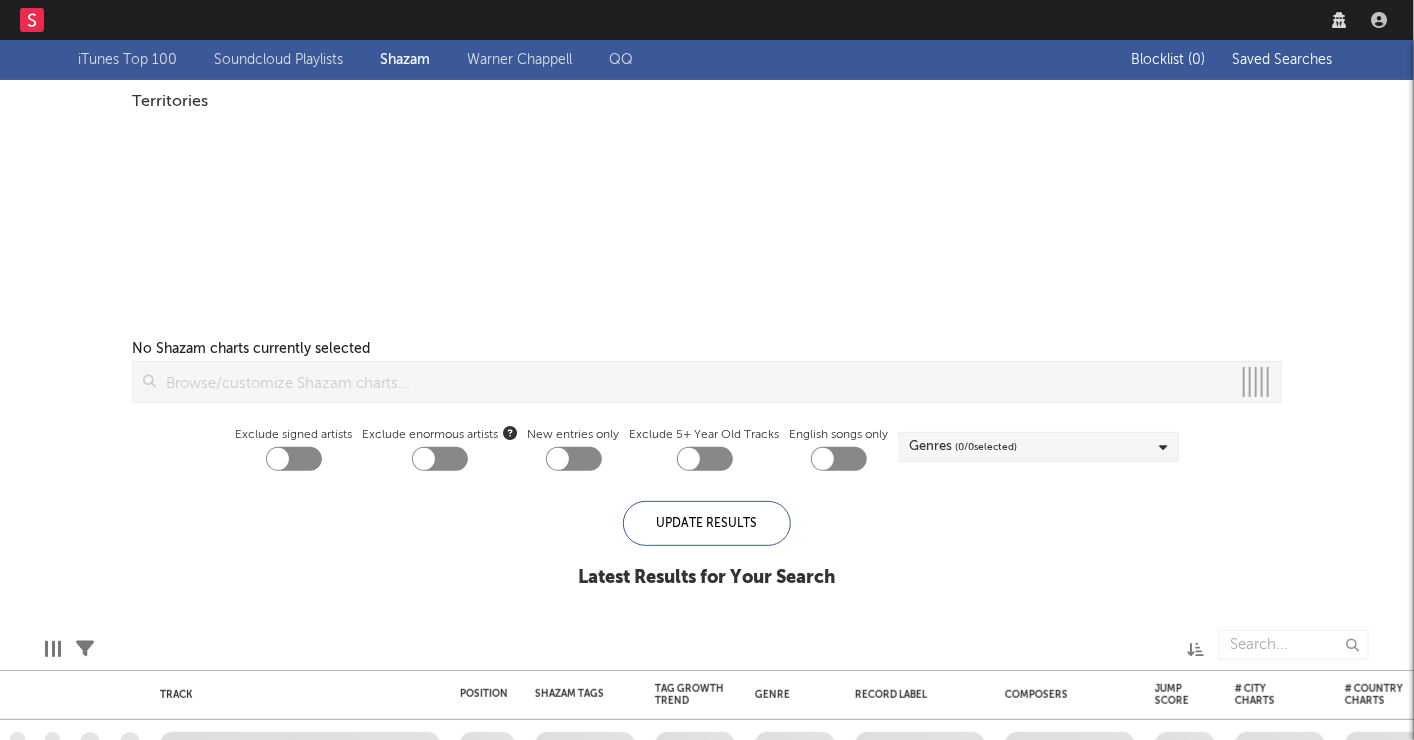 checkbox on "true" 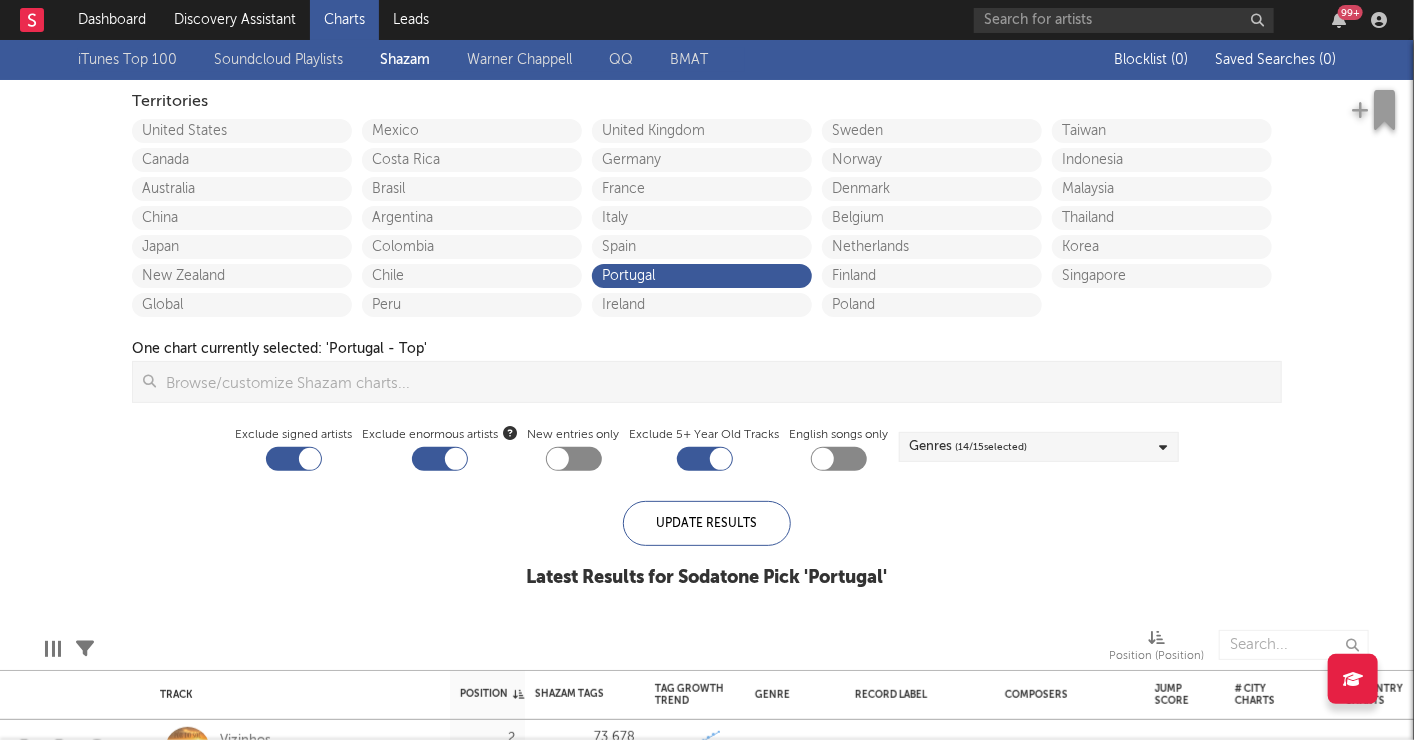 click on "Portugal" at bounding box center (702, 276) 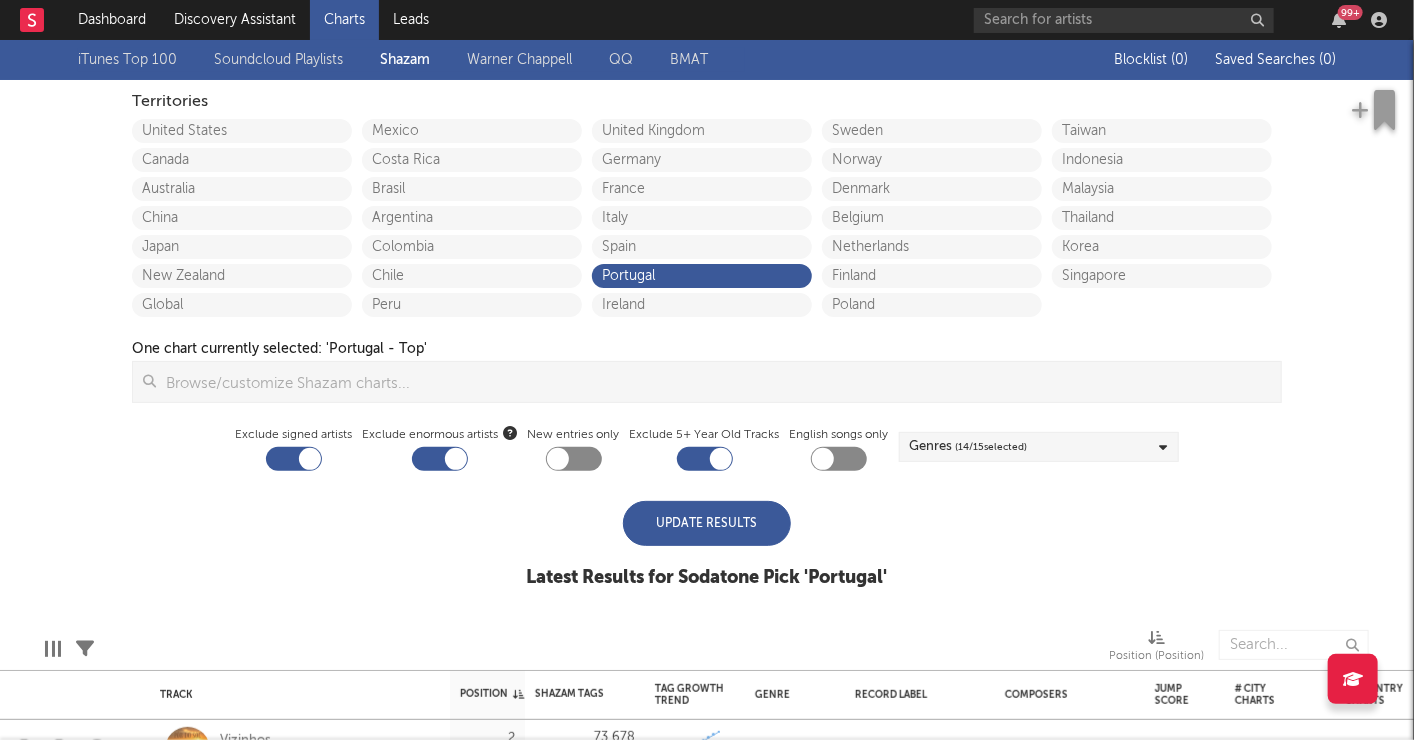 click on "Update Results" at bounding box center [707, 523] 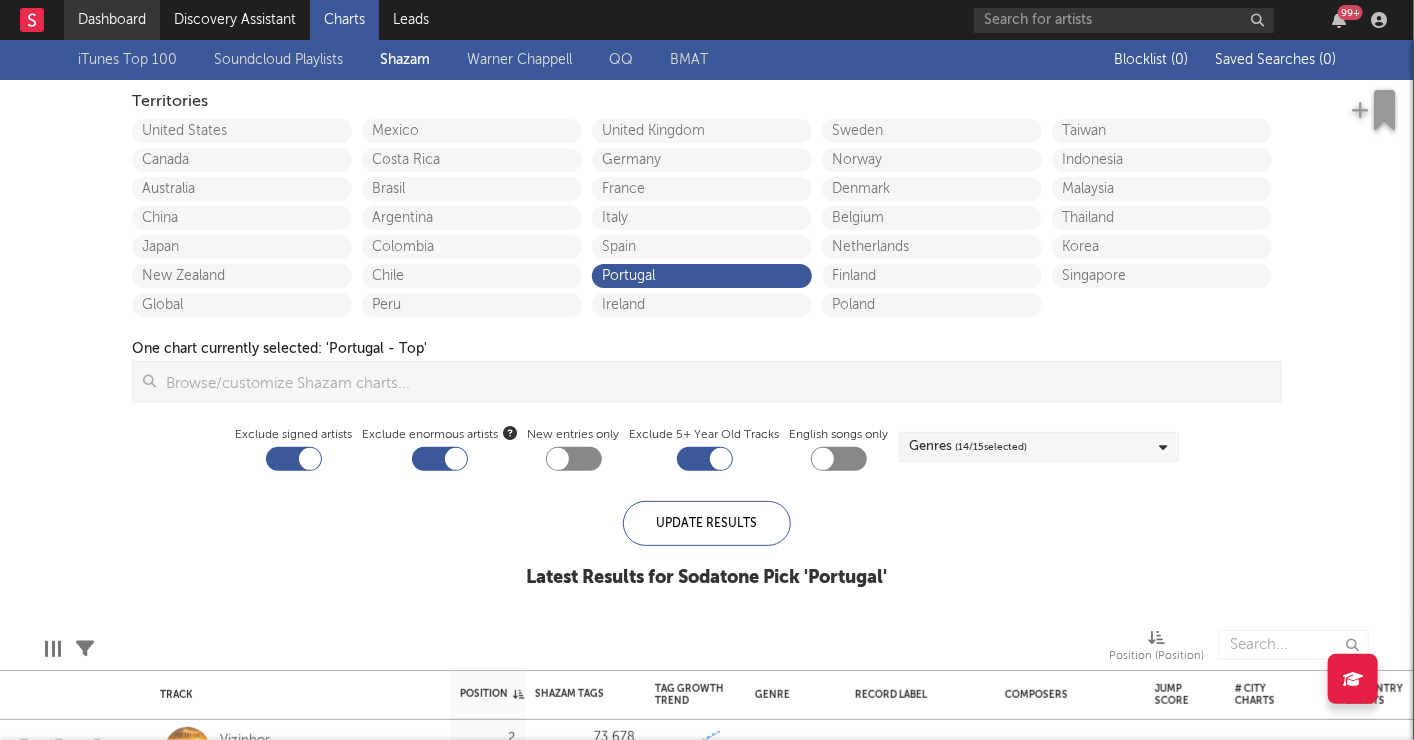 click on "Dashboard" at bounding box center [112, 20] 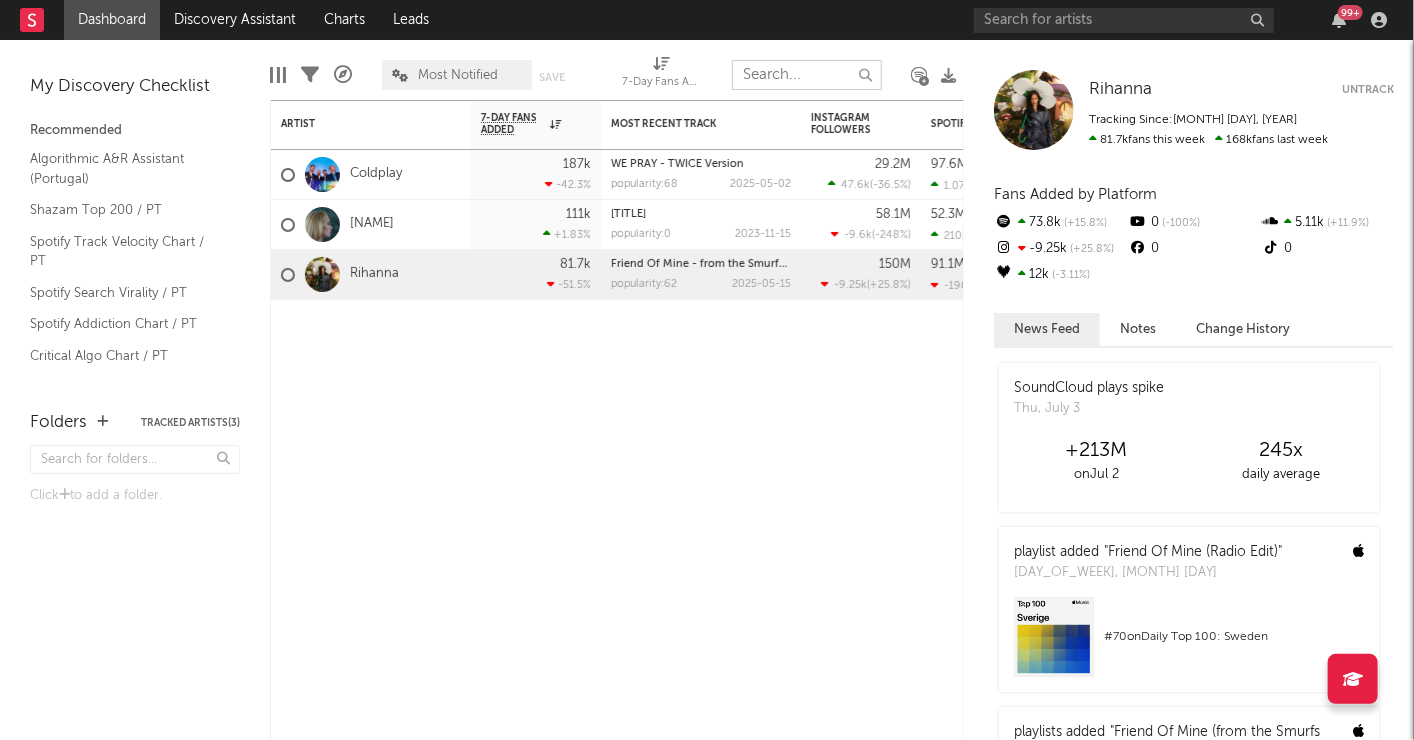 click at bounding box center (807, 75) 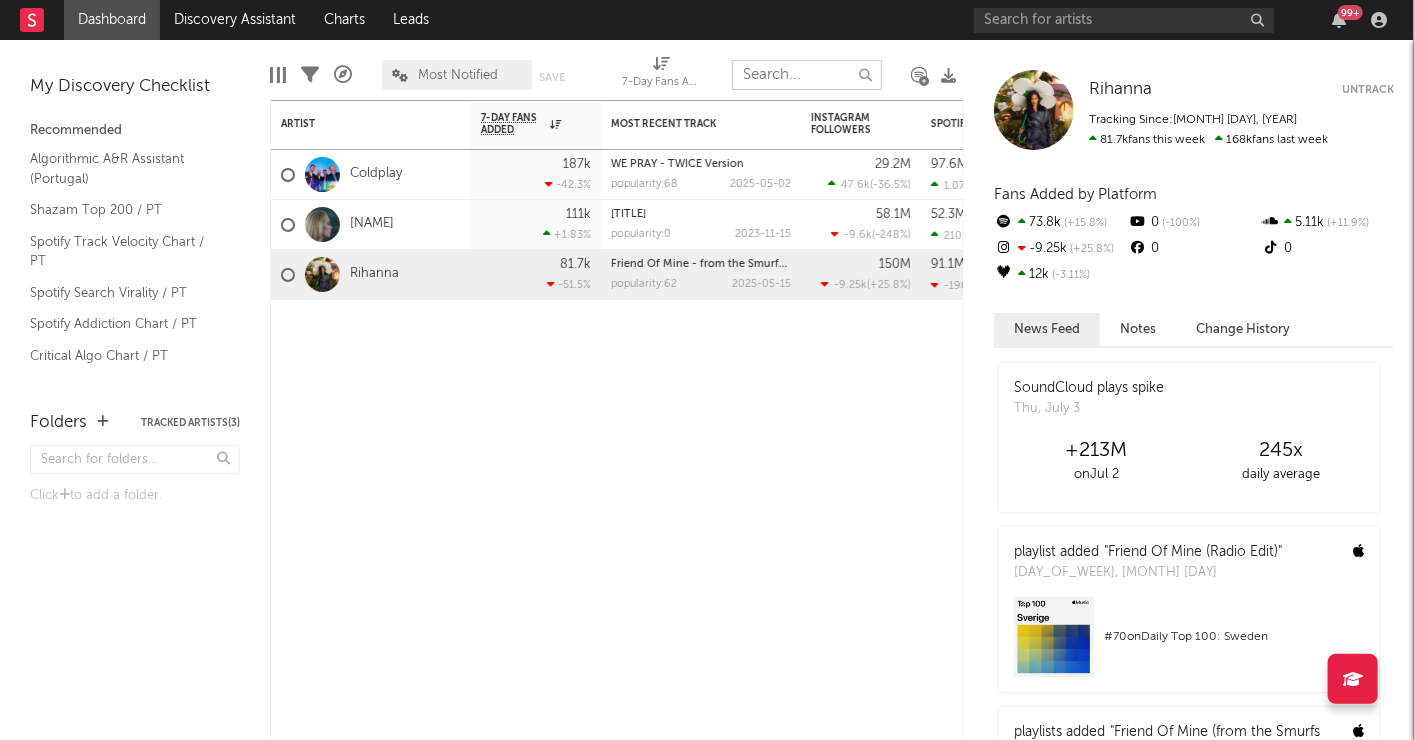 click at bounding box center [807, 75] 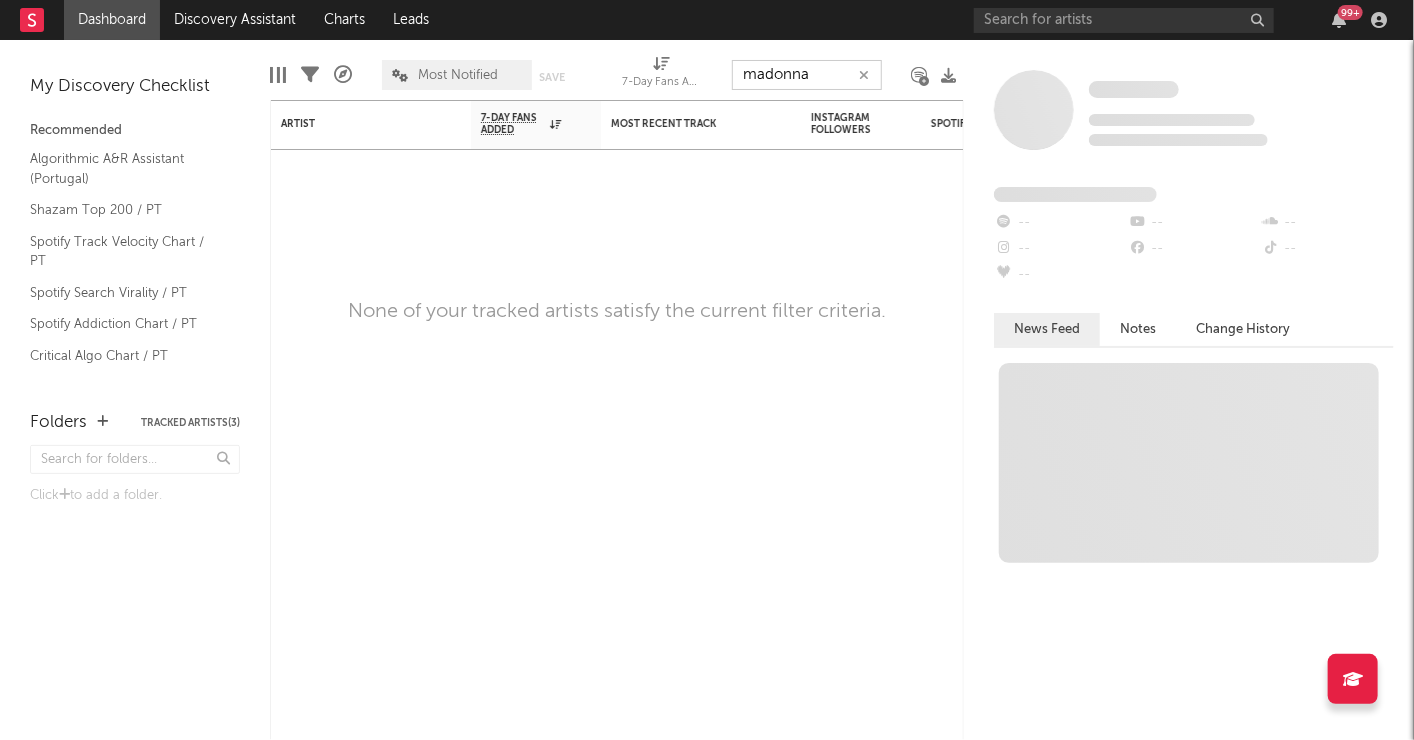 type on "madonna" 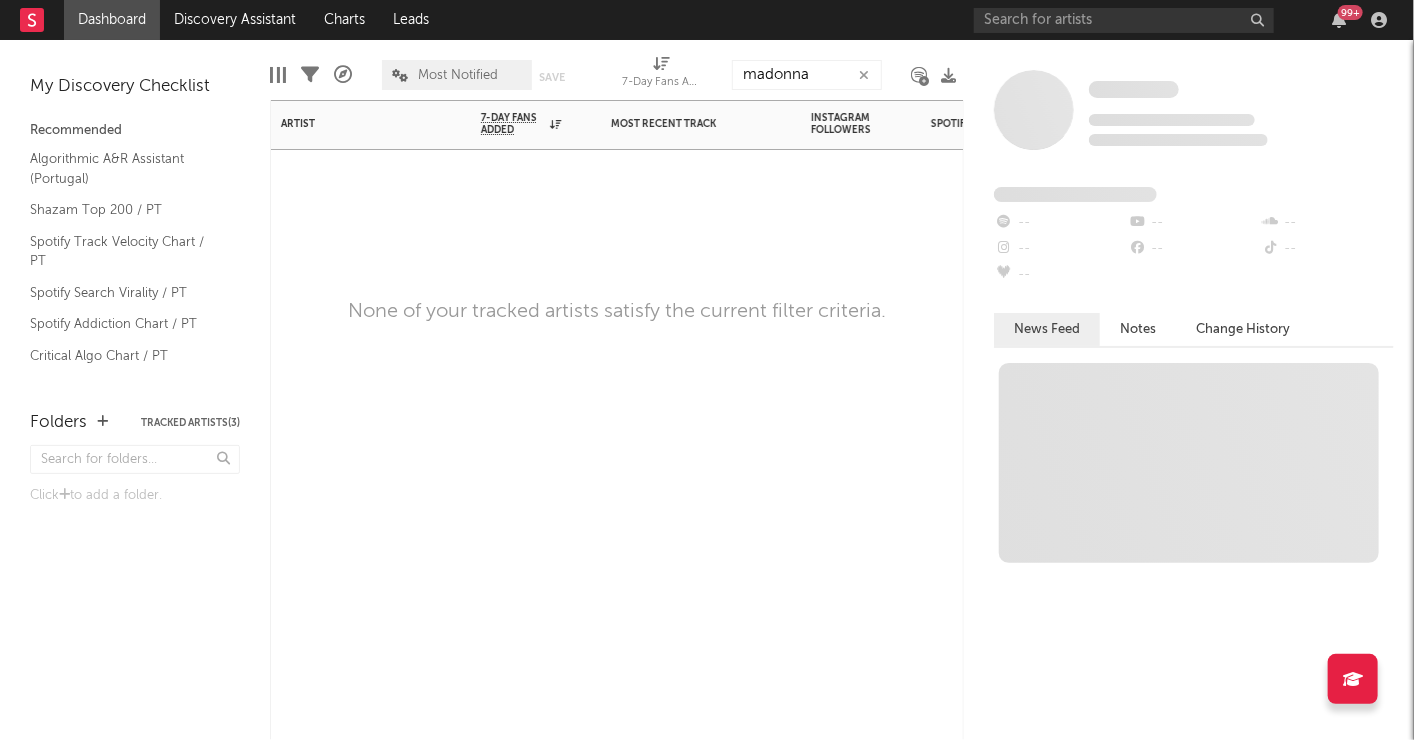 click on "Artist Notifications 7-Day Fans Added WoW % Change Most Recent Track Popularity Released Instagram Followers 7d Change WoW % Change Spotify Monthly Listeners 7d Change WoW % Change Spotify Followers 7d Change WoW % Change Jump Score Folders" at bounding box center (617, 420) 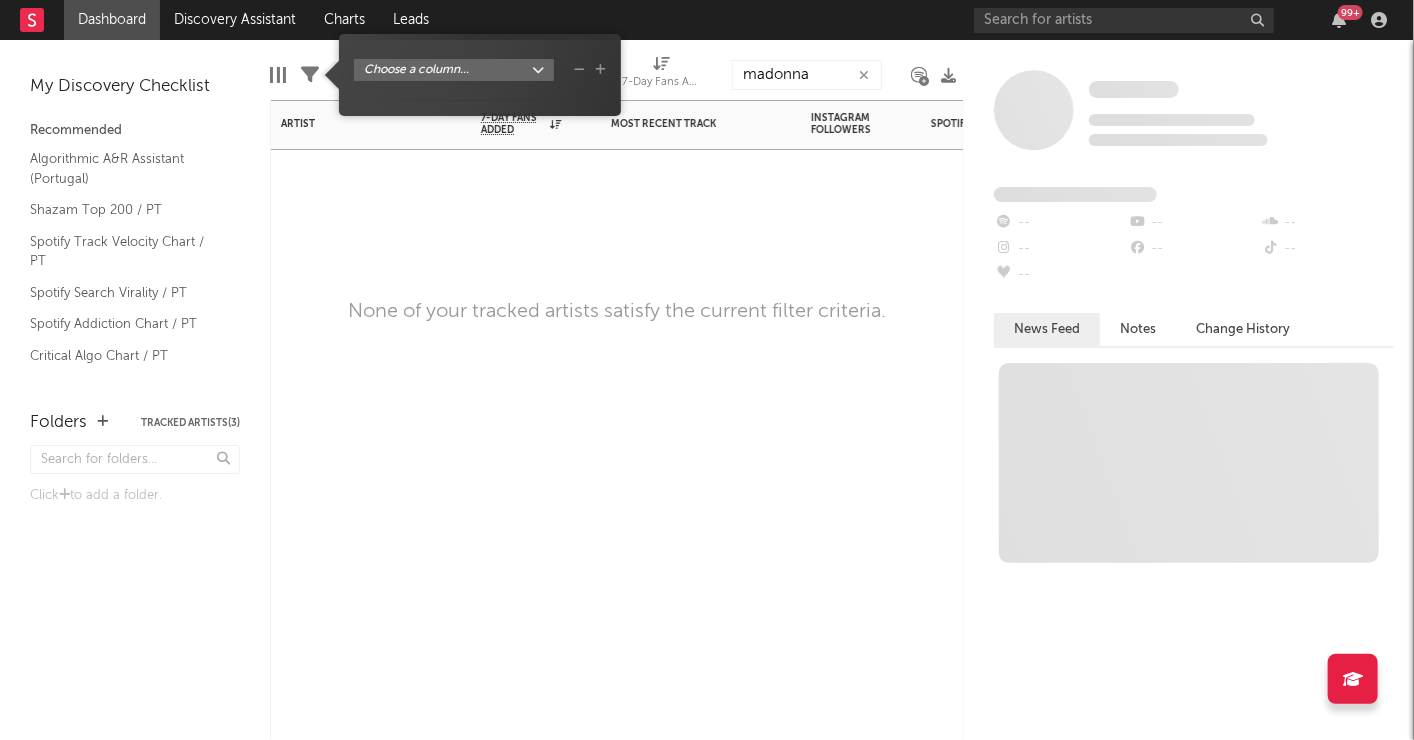click at bounding box center (310, 75) 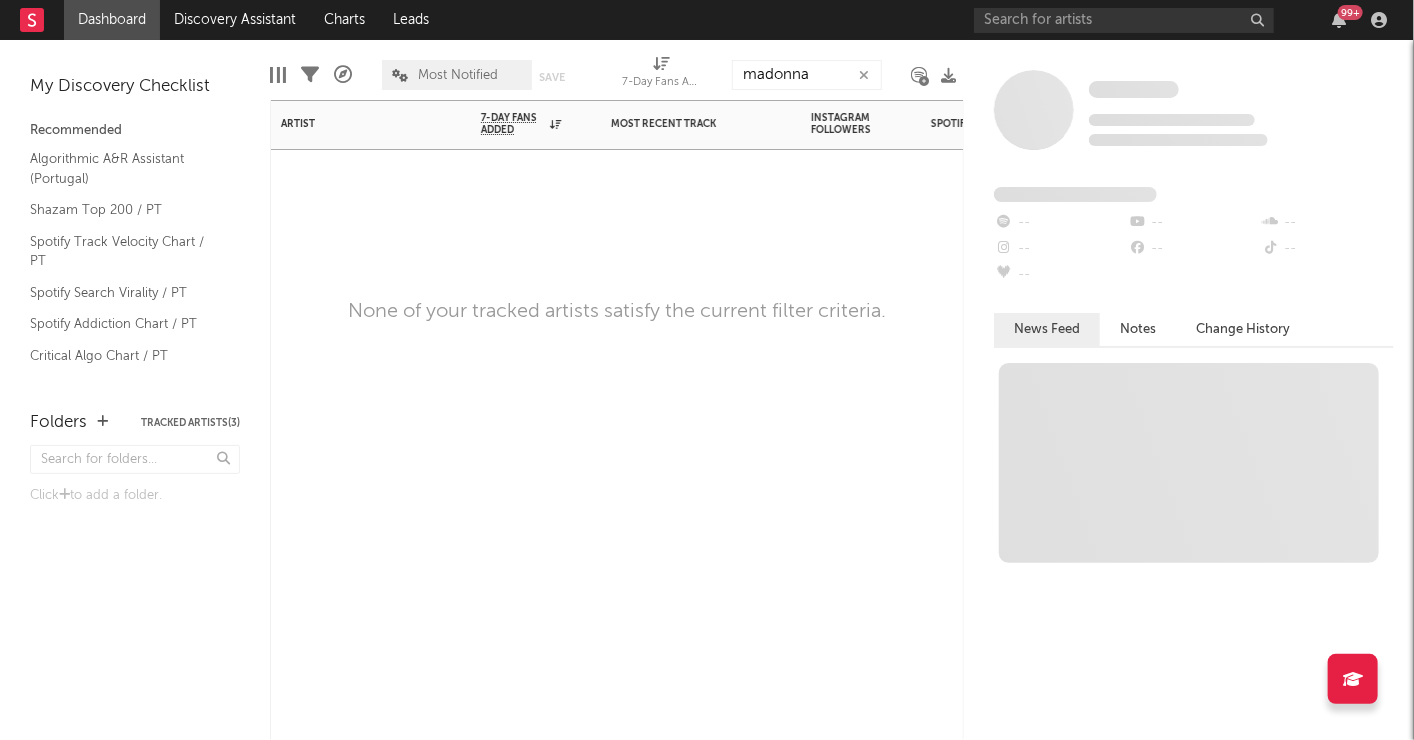 click at bounding box center [310, 75] 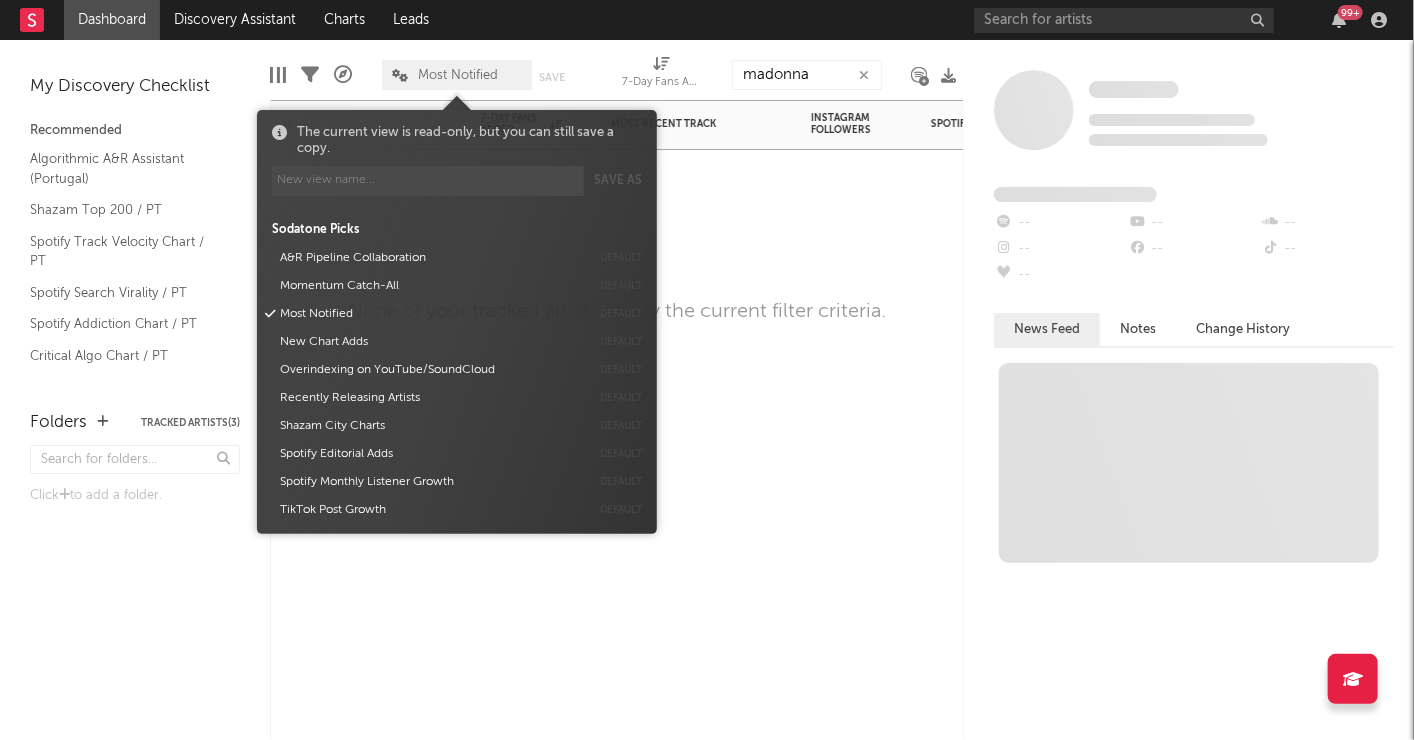 click on "Most Notified" at bounding box center [458, 75] 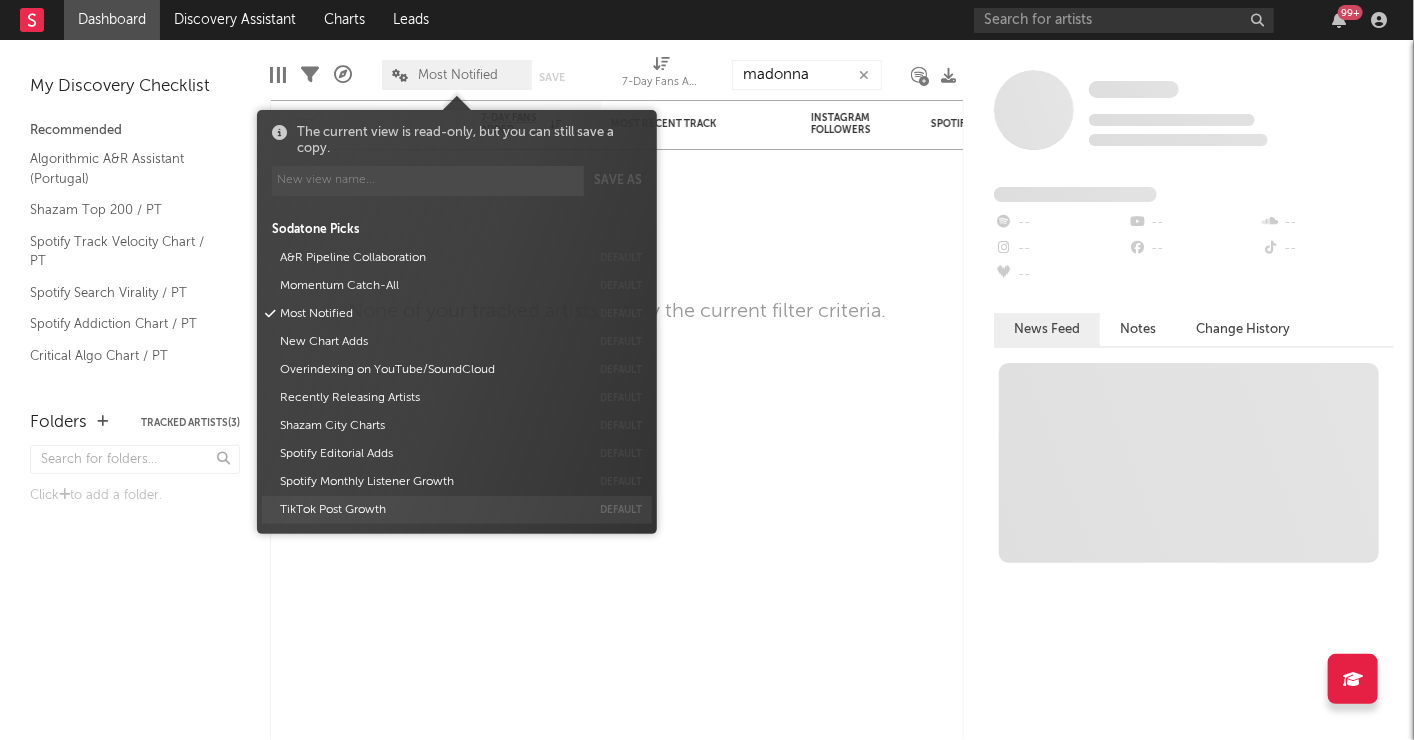 click on "TikTok Post Growth" at bounding box center (431, 510) 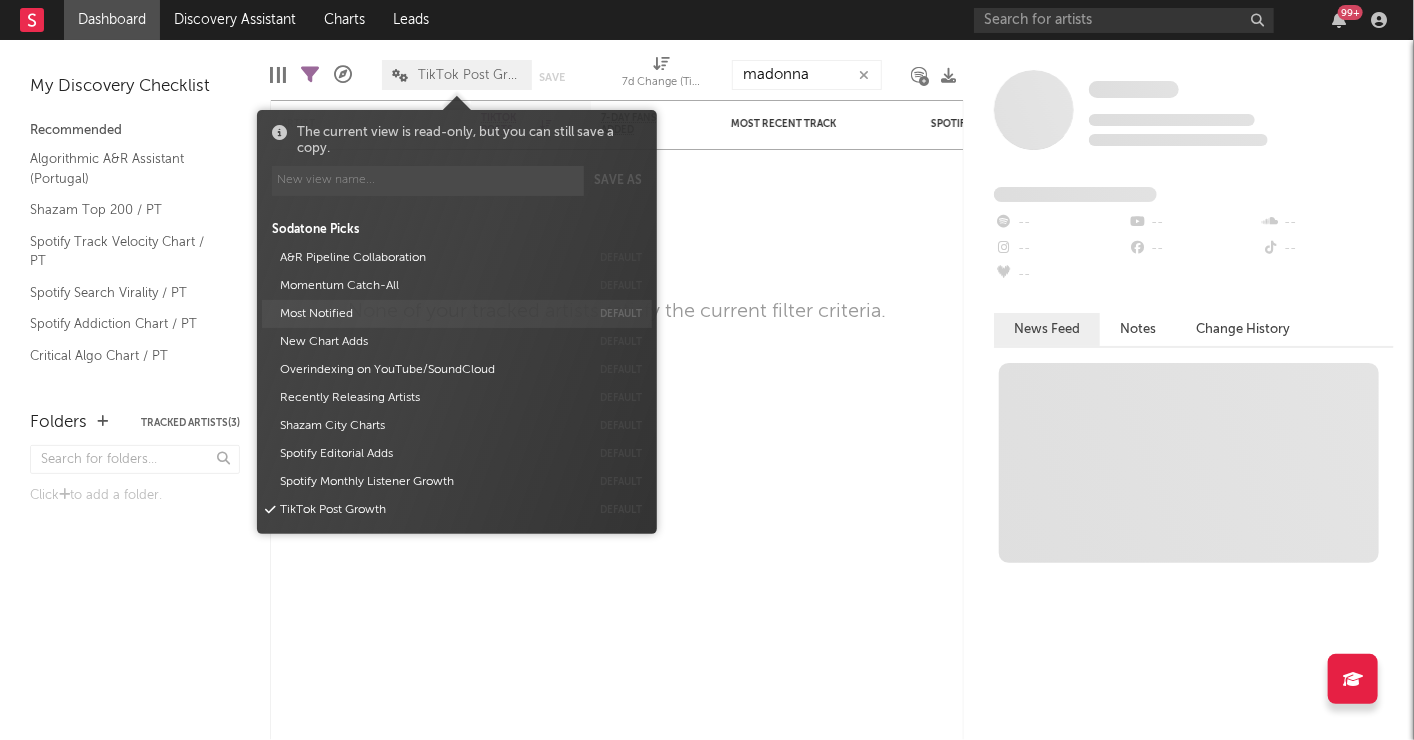 click on "Most Notified" at bounding box center (431, 314) 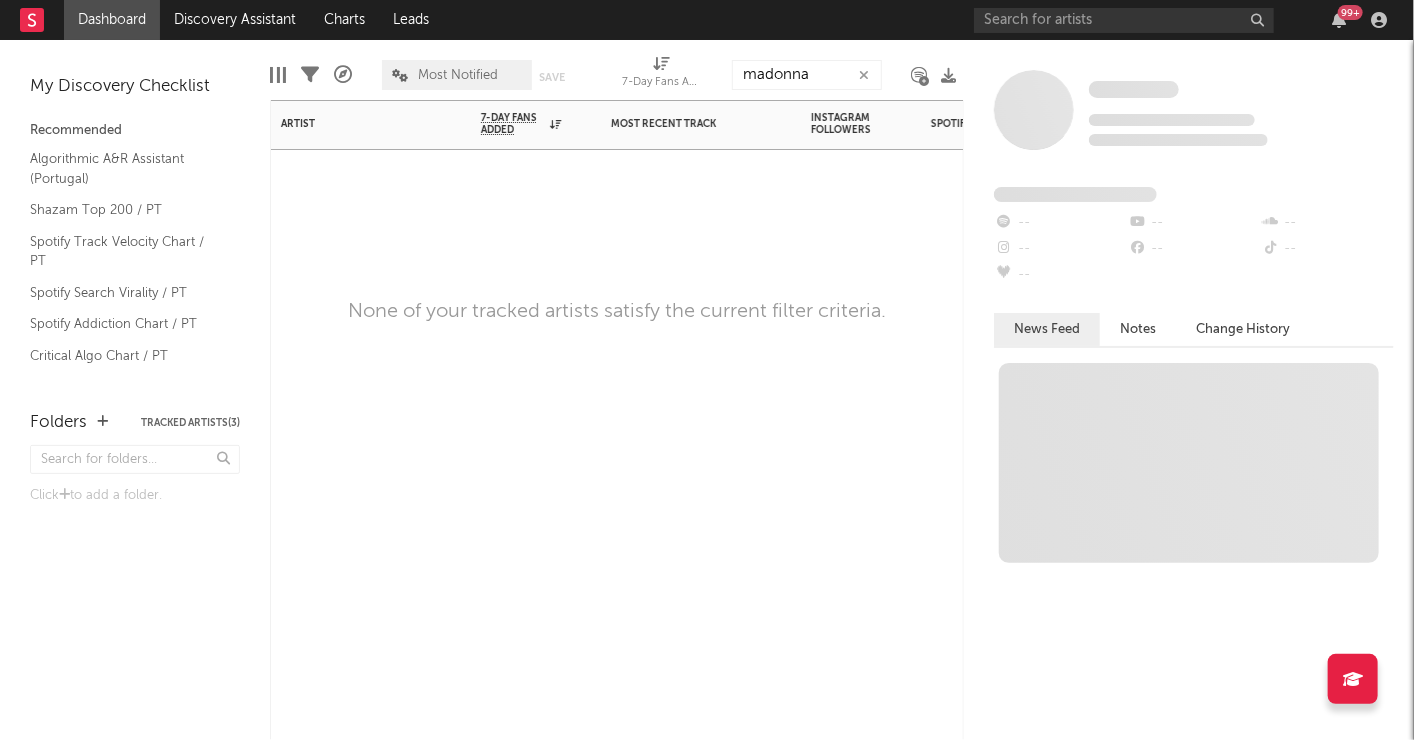 click at bounding box center (861, 180) 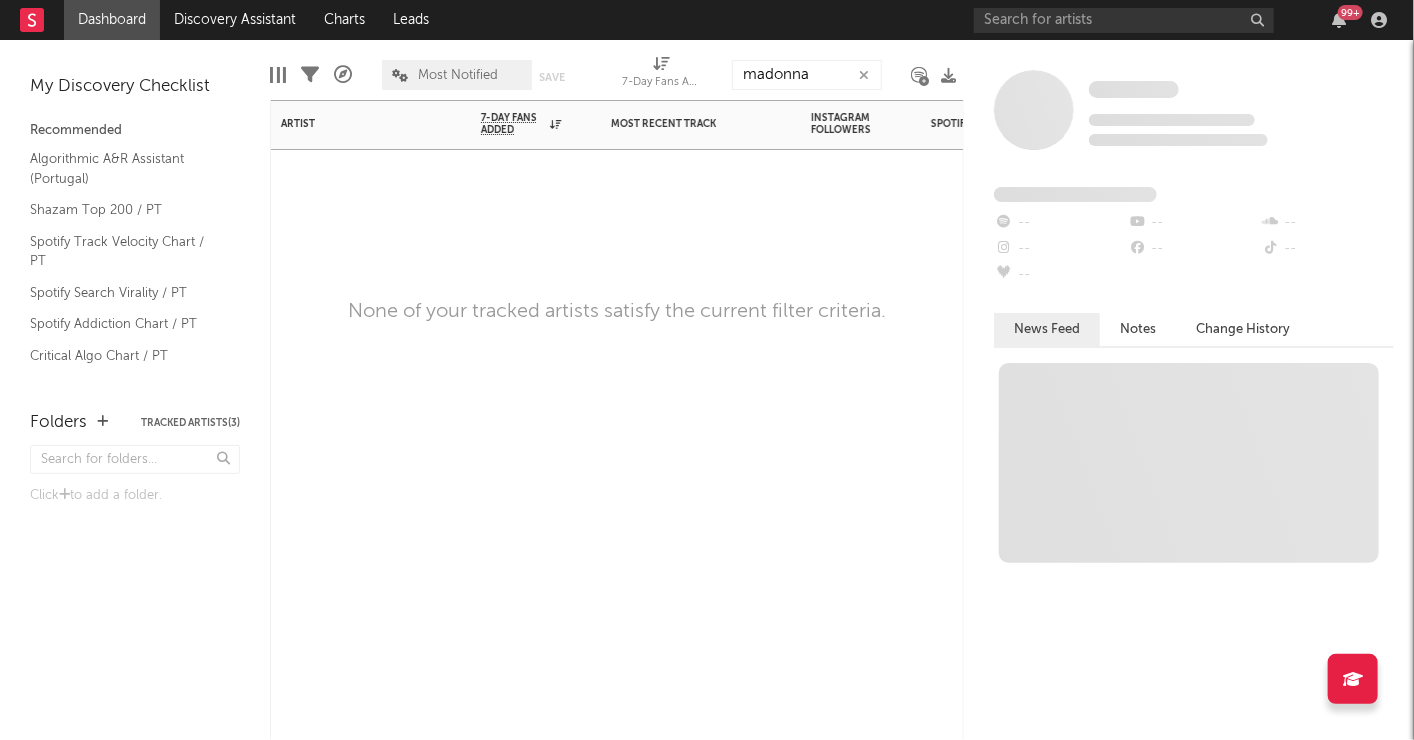 click at bounding box center (861, 180) 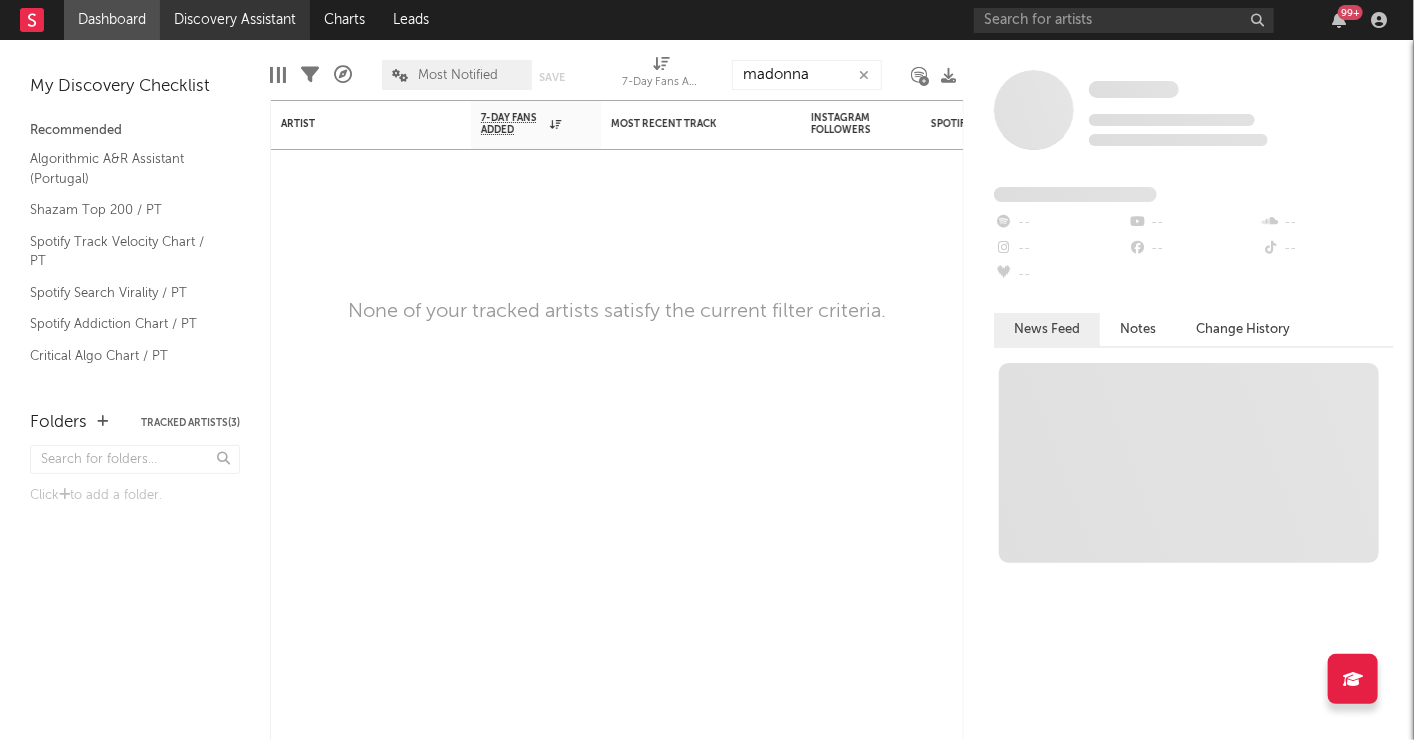 click on "Discovery Assistant" at bounding box center [235, 20] 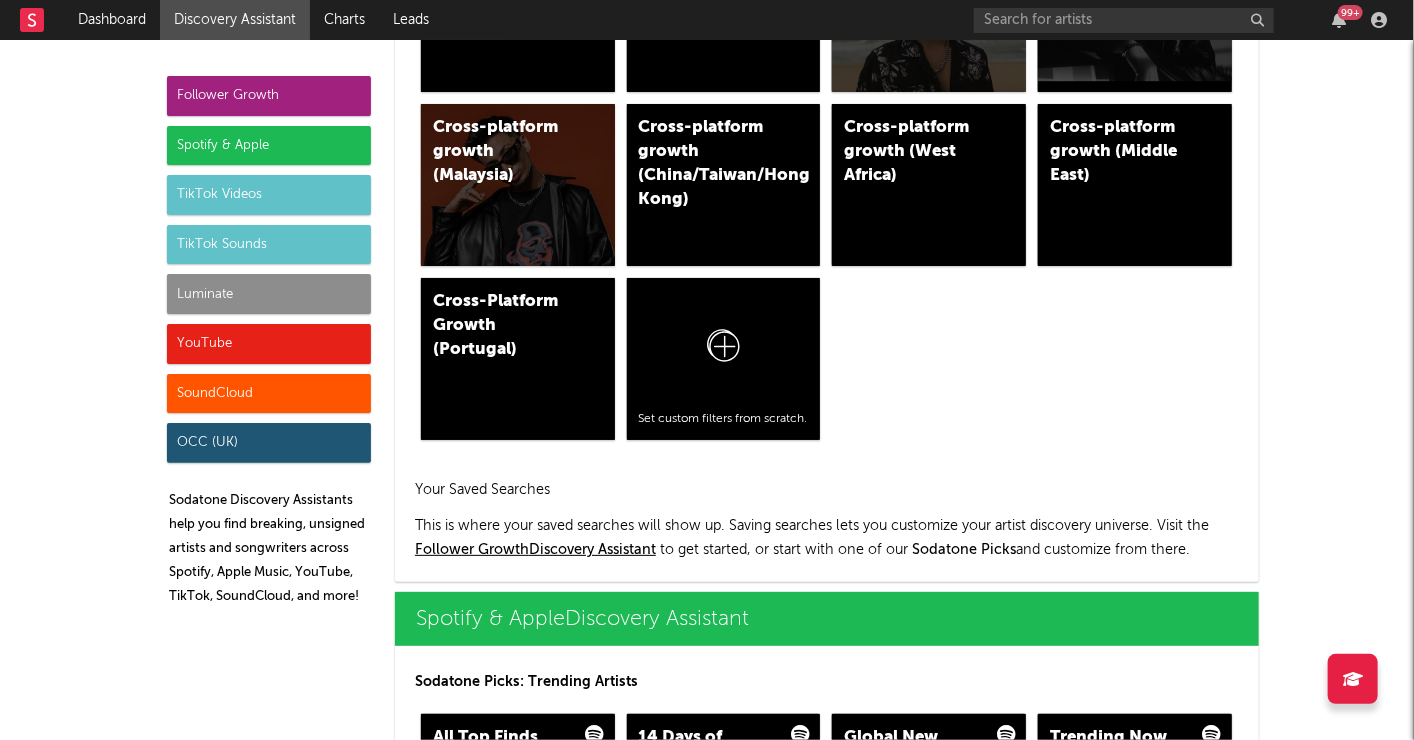 scroll, scrollTop: 1488, scrollLeft: 0, axis: vertical 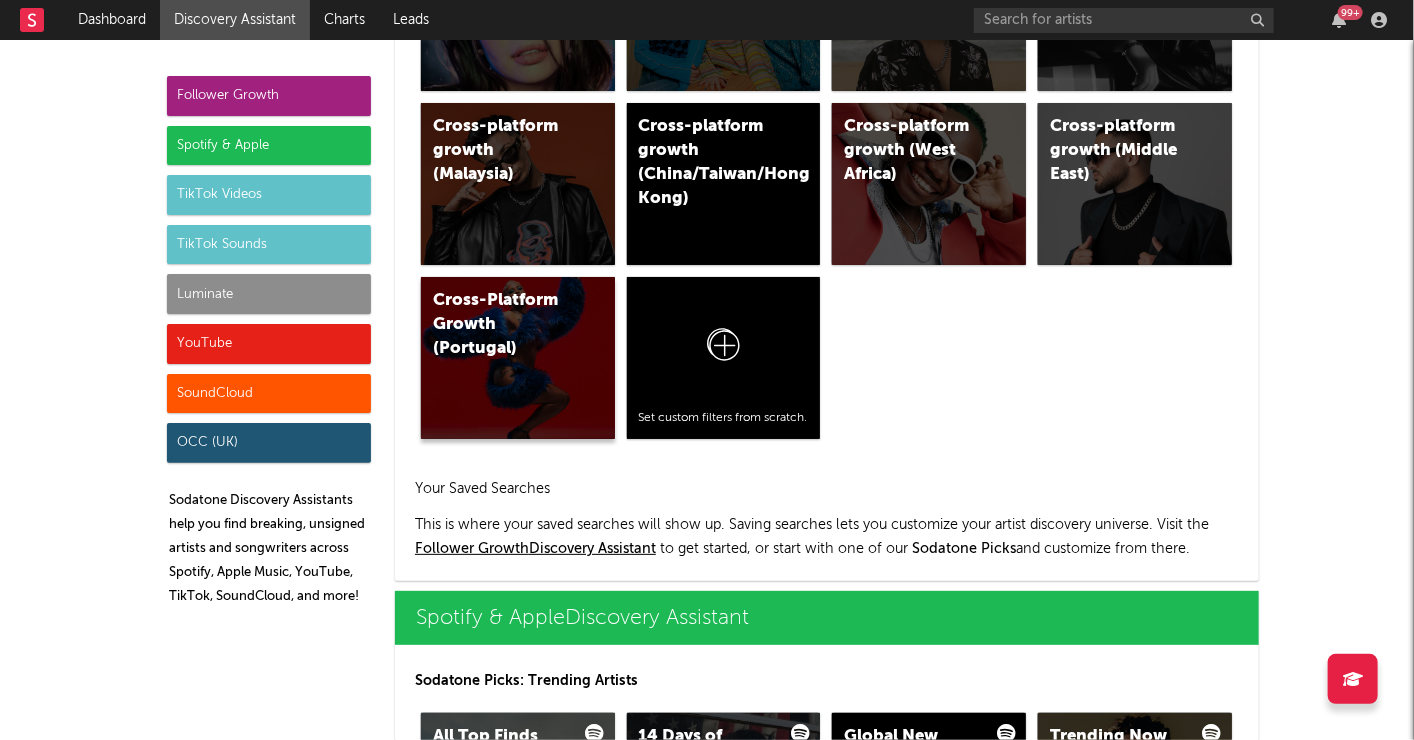 click on "Cross-Platform Growth (Portugal)" at bounding box center (501, 325) 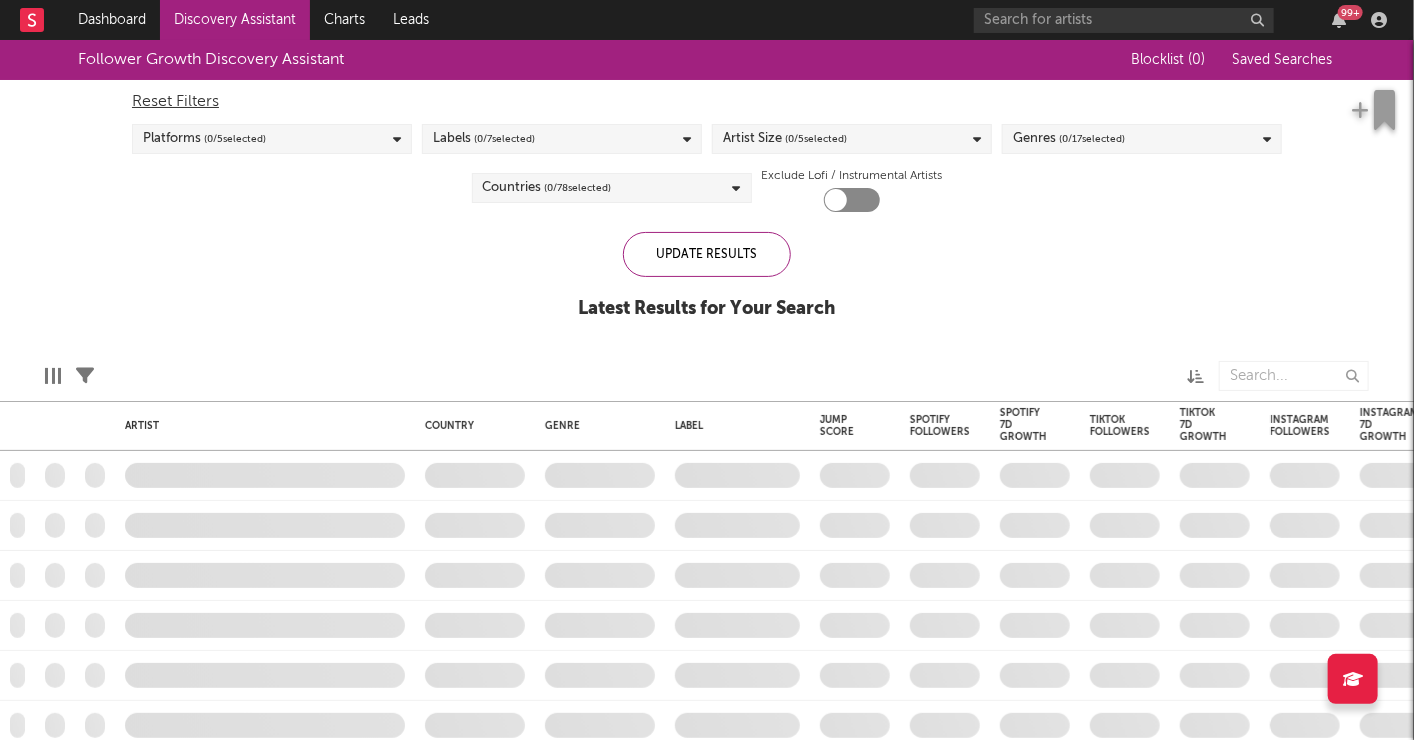checkbox on "true" 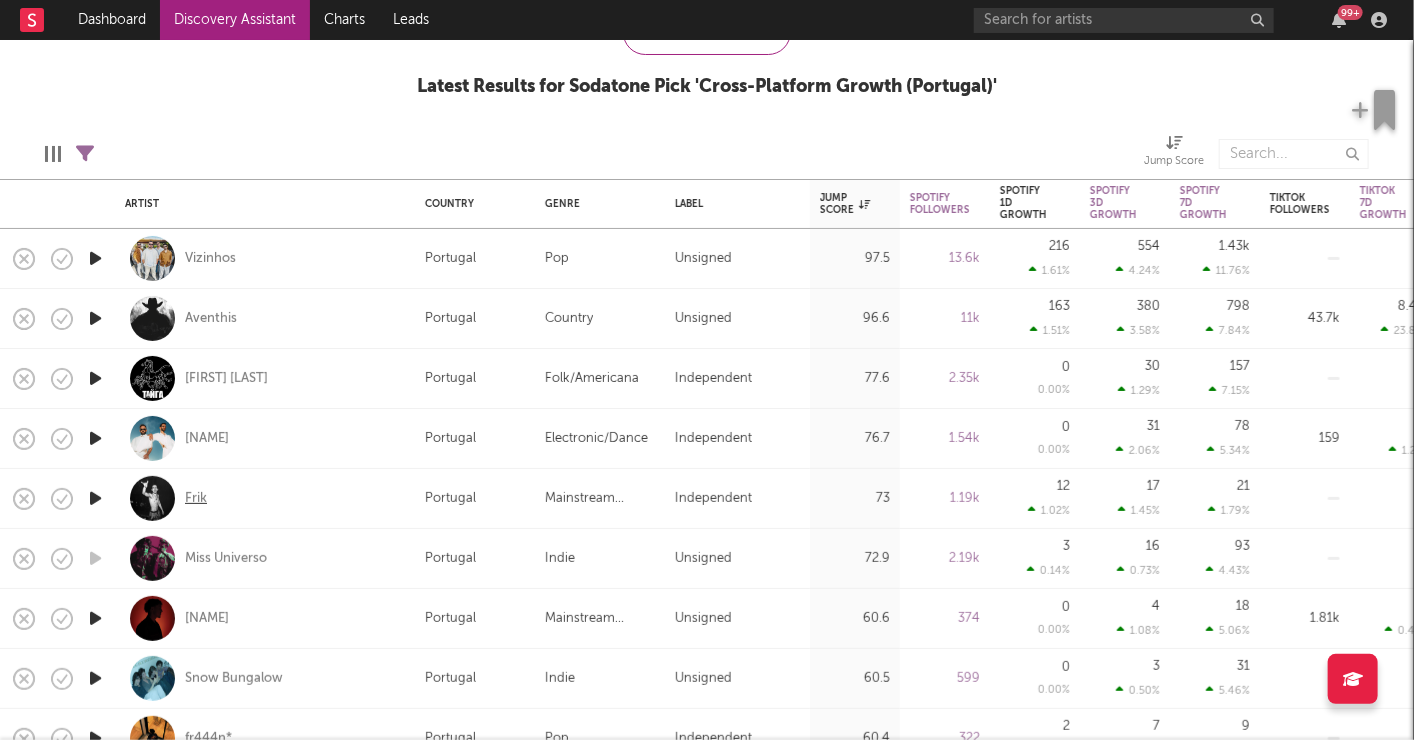 click on "Frik" at bounding box center [196, 499] 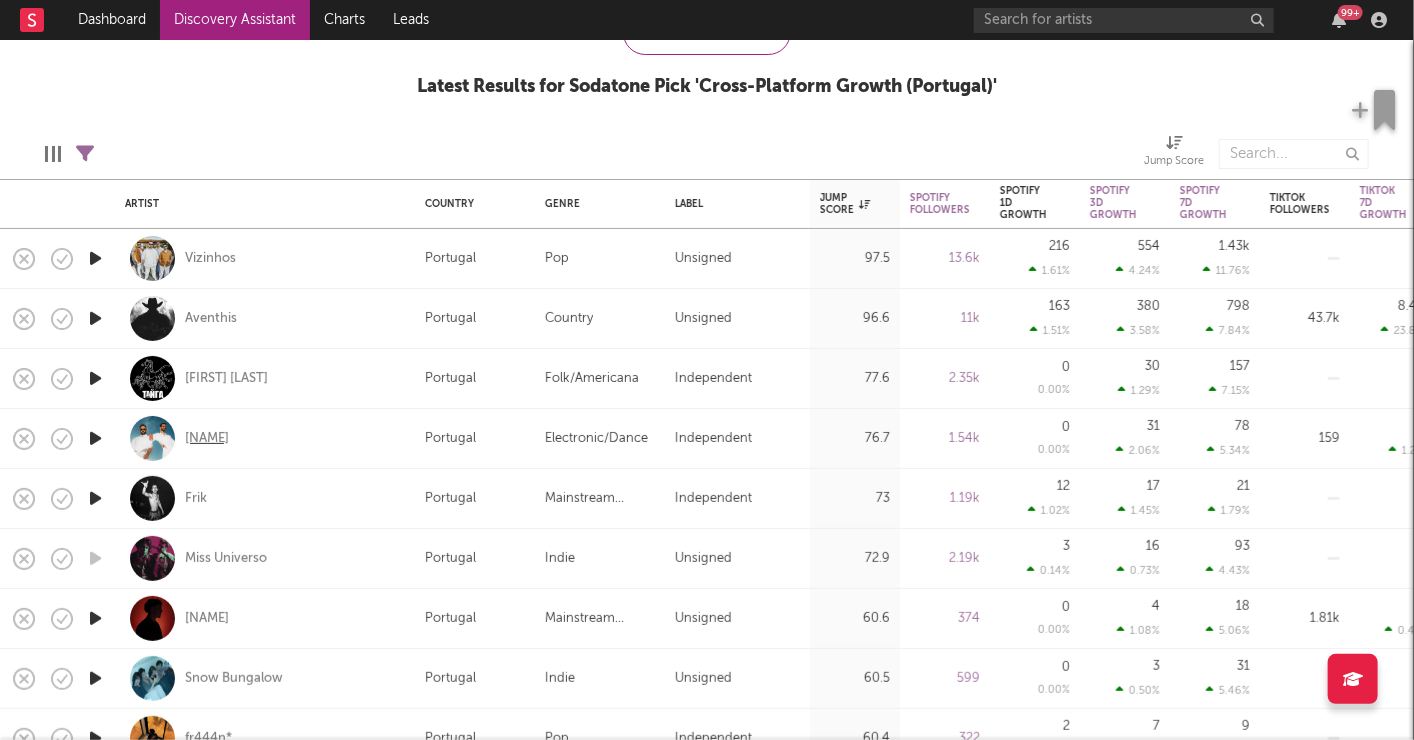 click on "MXGPU" at bounding box center [207, 439] 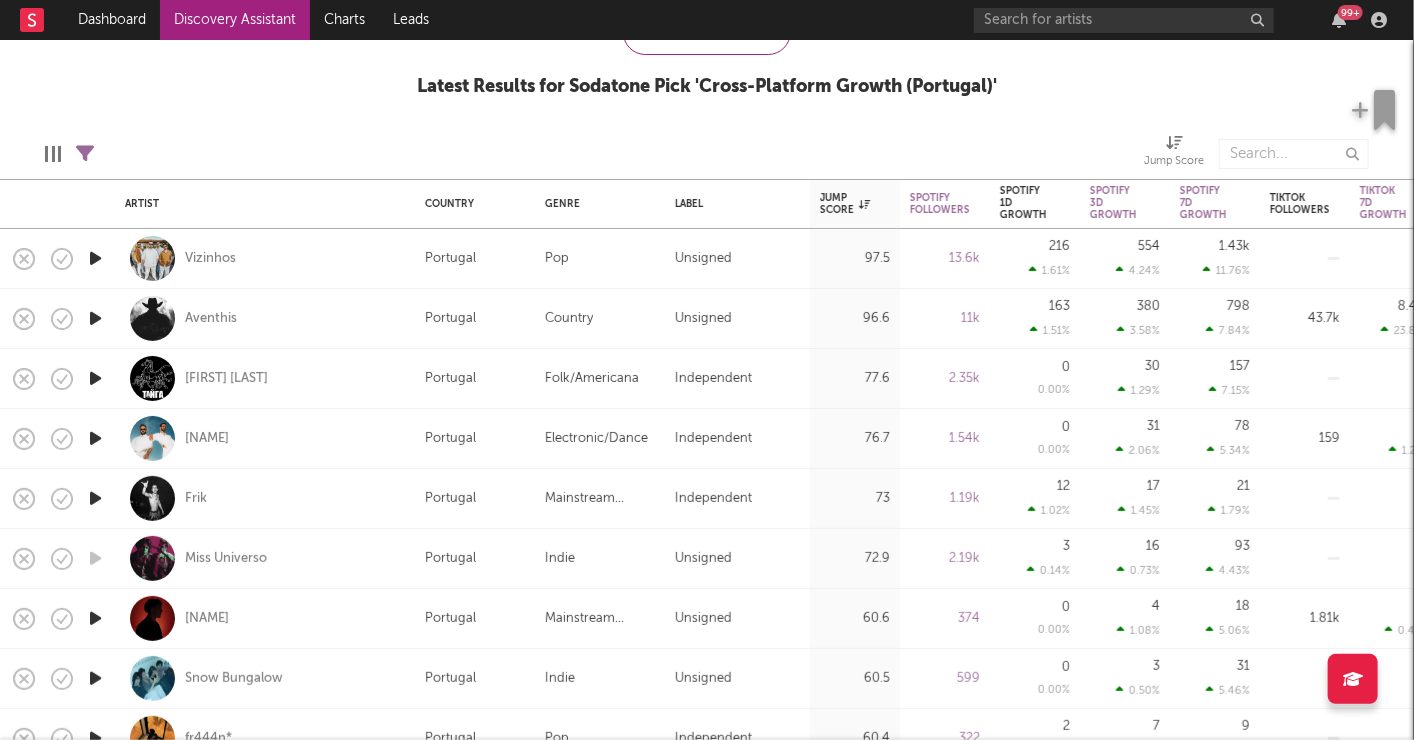 click 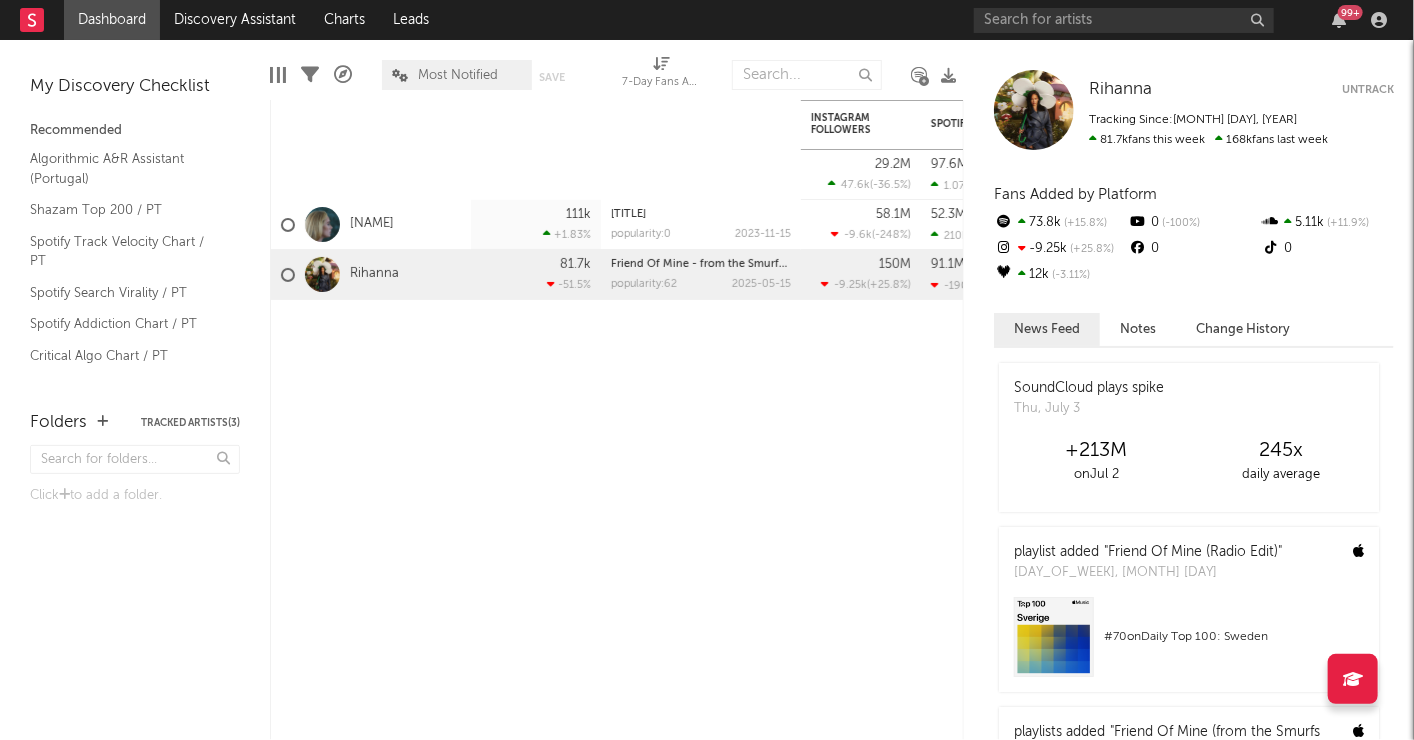 click 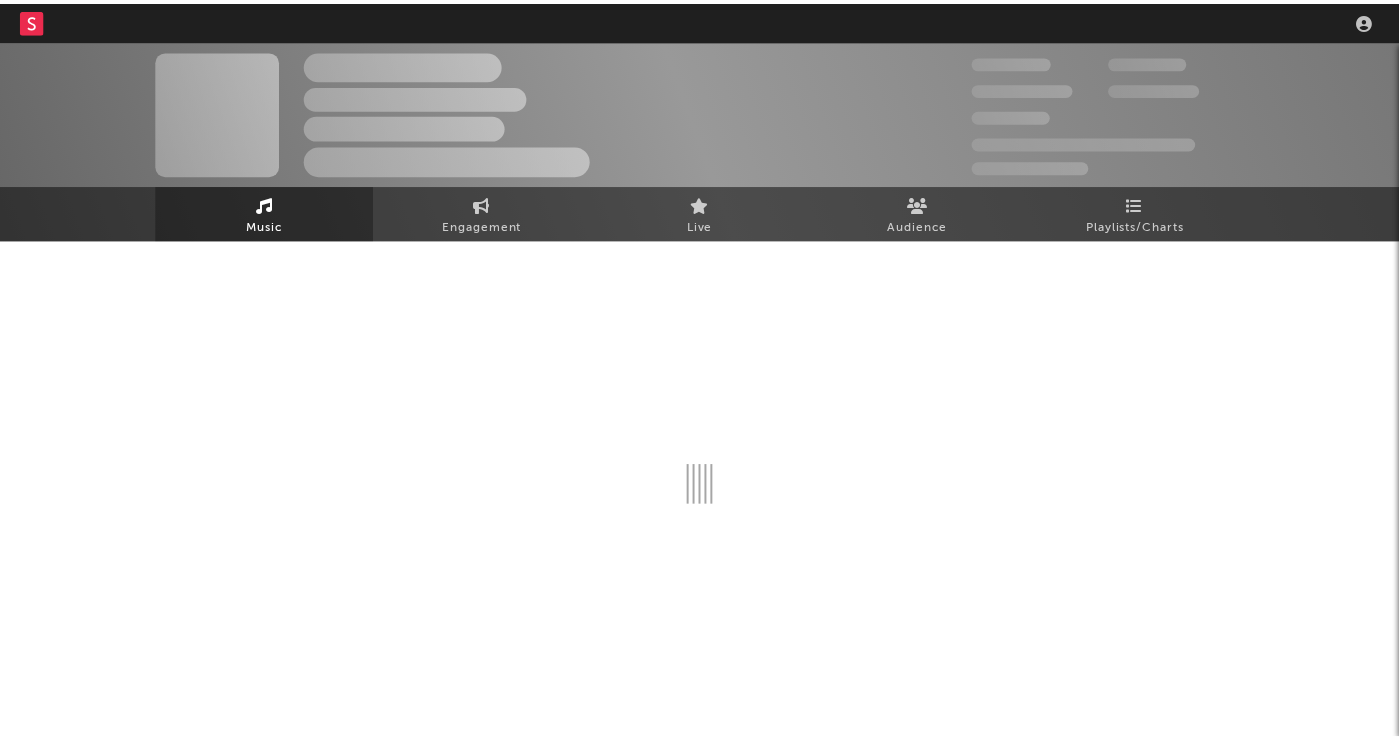 scroll, scrollTop: 0, scrollLeft: 0, axis: both 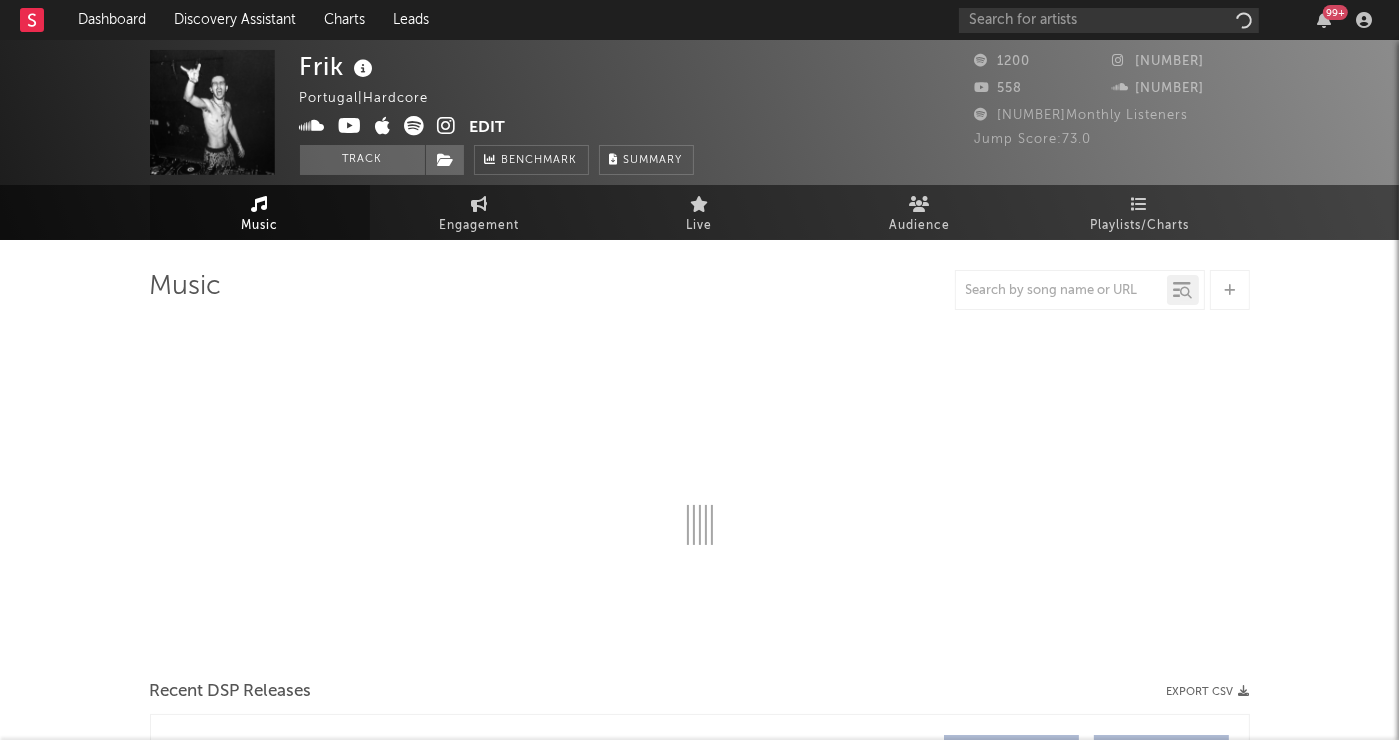 select on "1w" 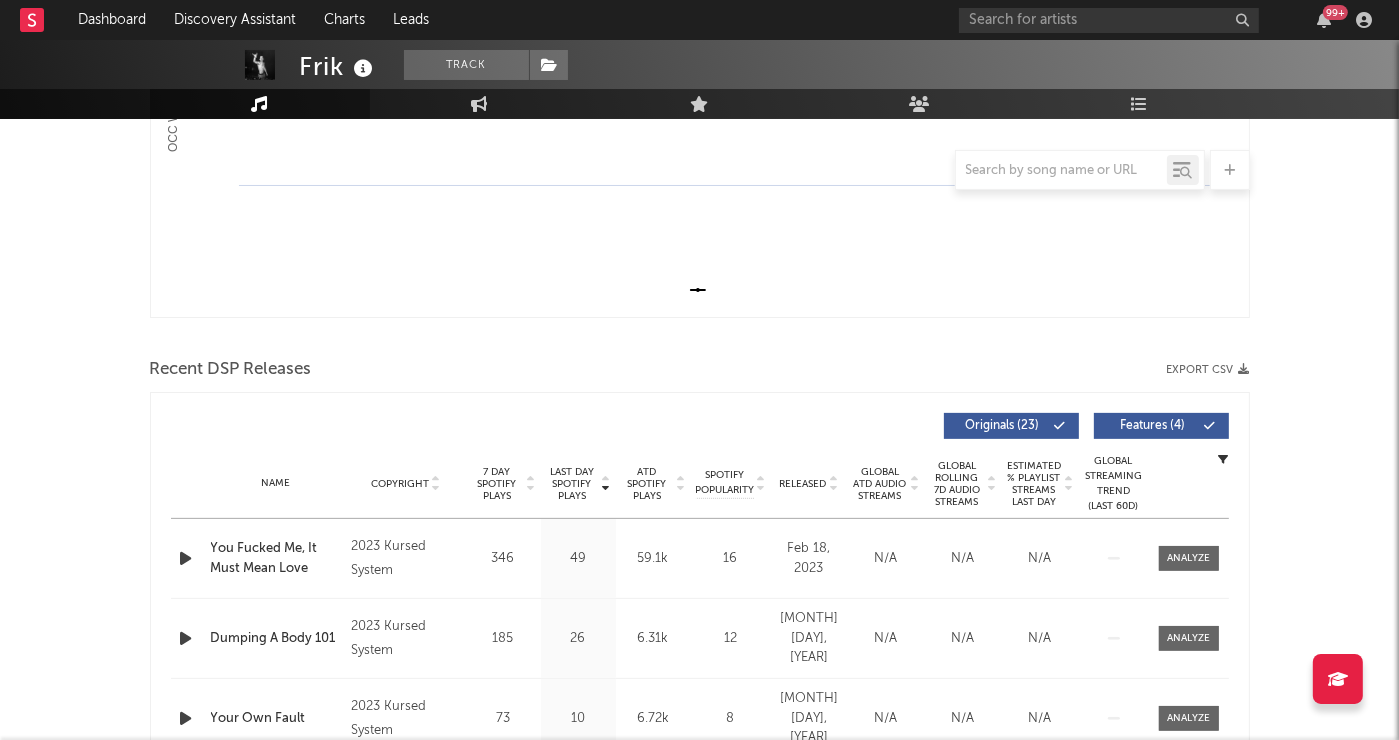 scroll, scrollTop: 0, scrollLeft: 0, axis: both 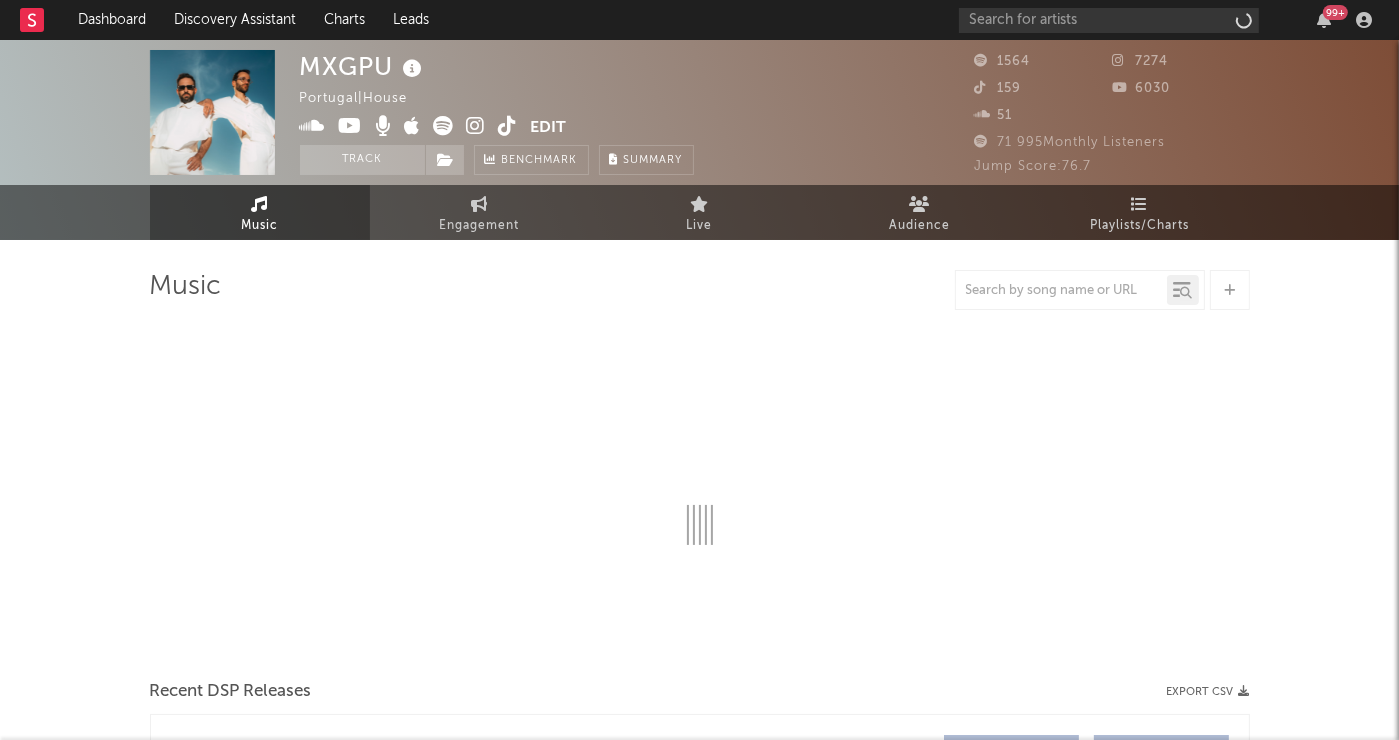 select on "1w" 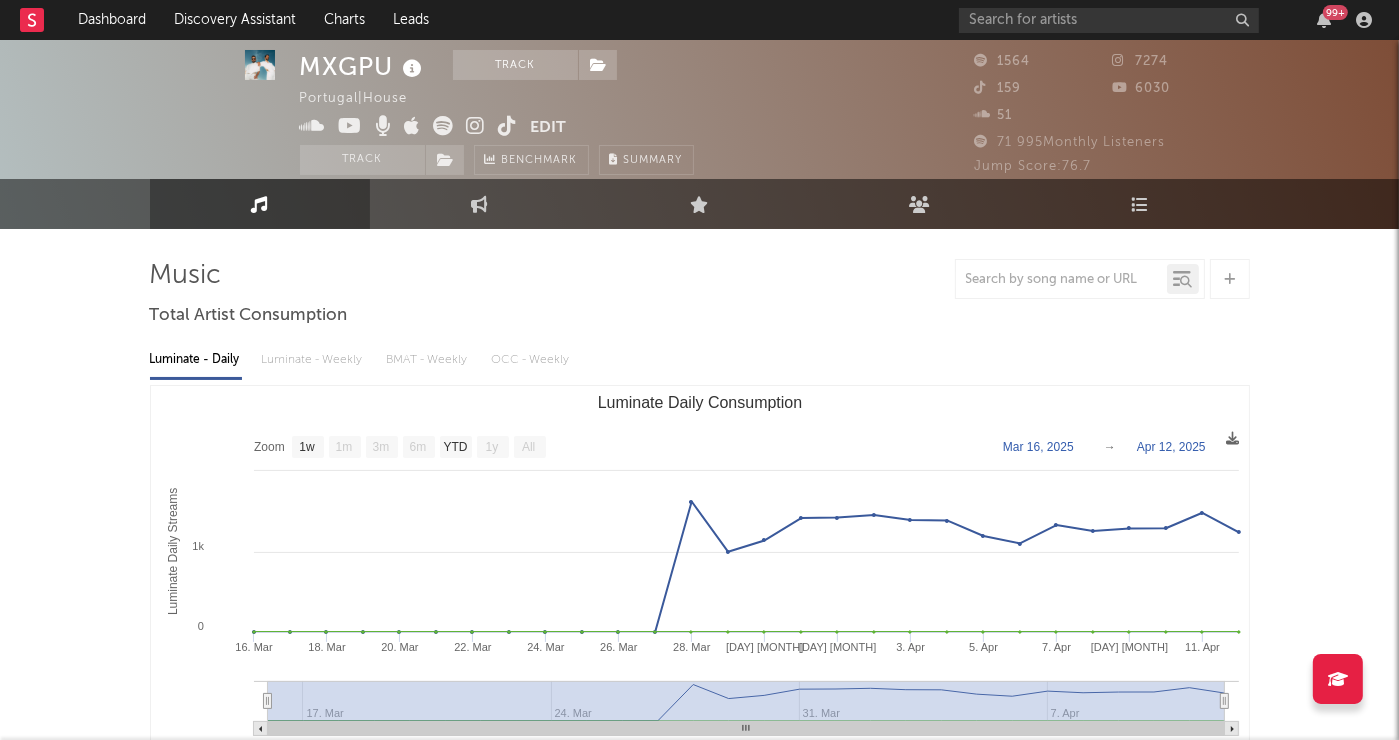 scroll, scrollTop: 0, scrollLeft: 0, axis: both 